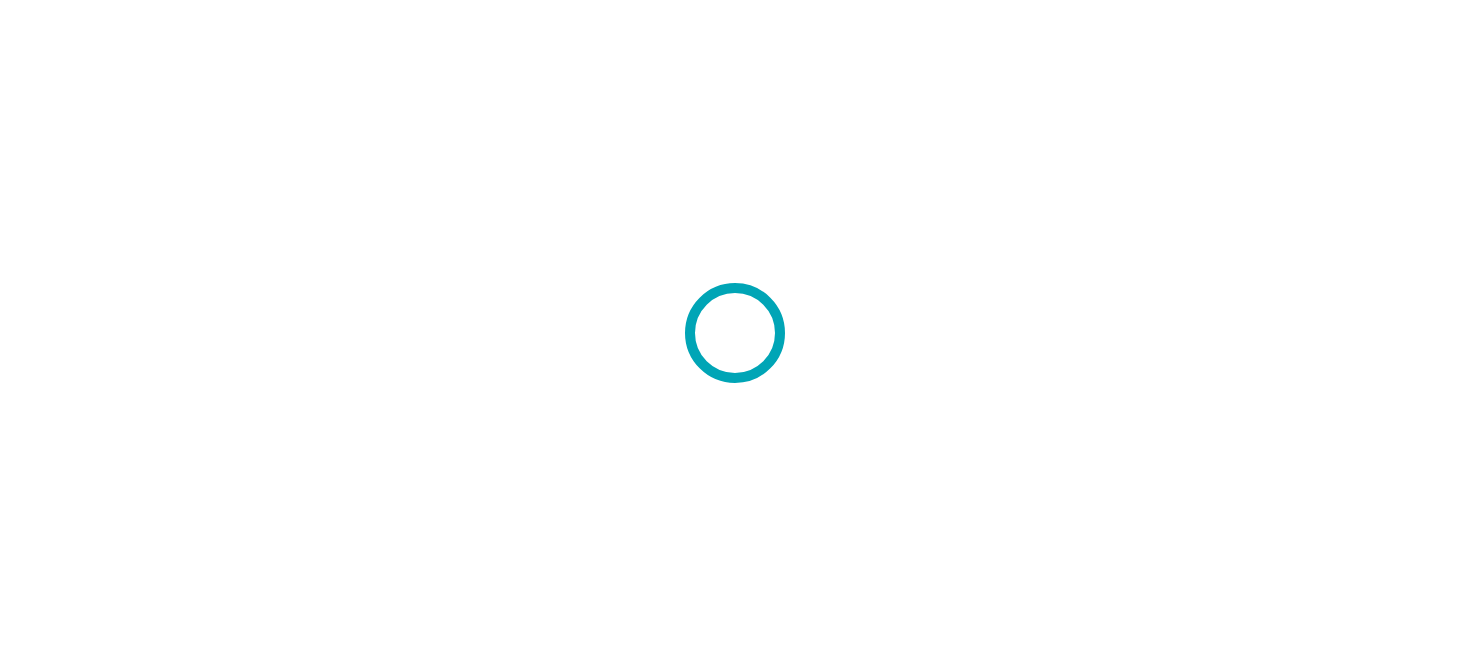 scroll, scrollTop: 0, scrollLeft: 0, axis: both 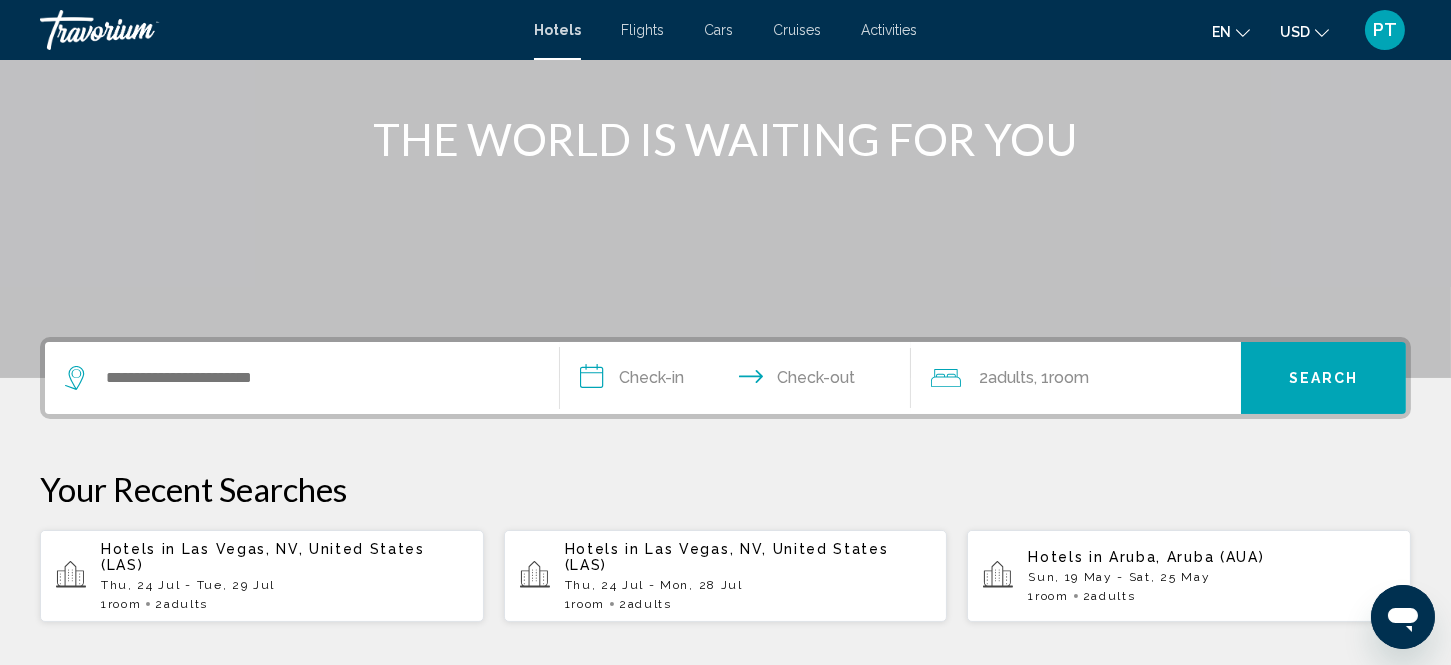 click on "Room" at bounding box center [125, 604] 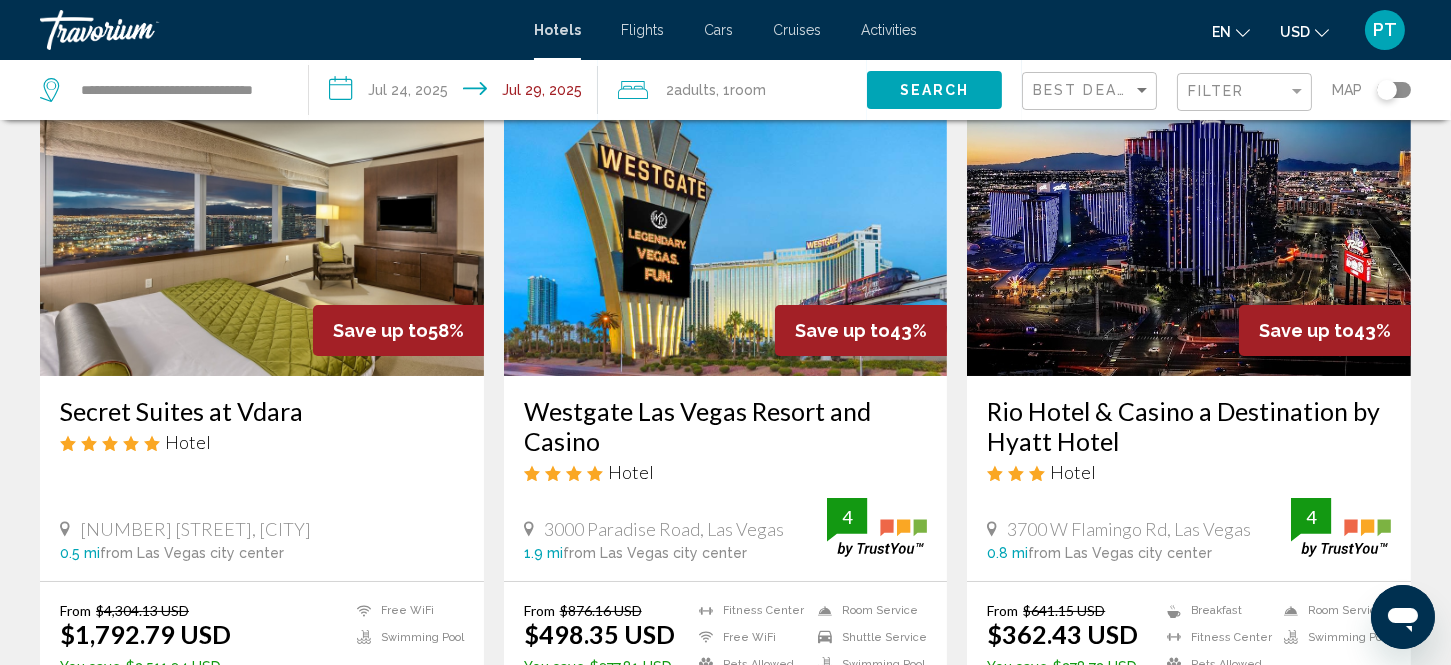 scroll, scrollTop: 133, scrollLeft: 0, axis: vertical 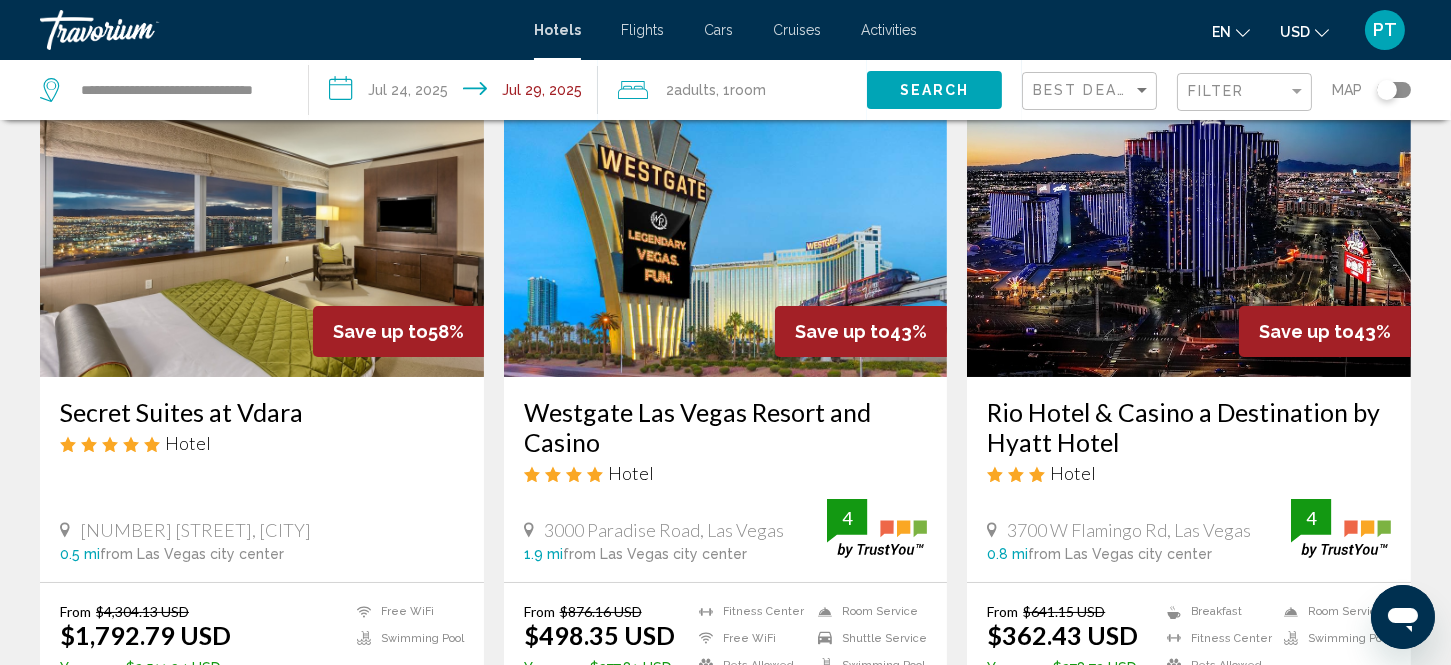 click at bounding box center (726, 217) 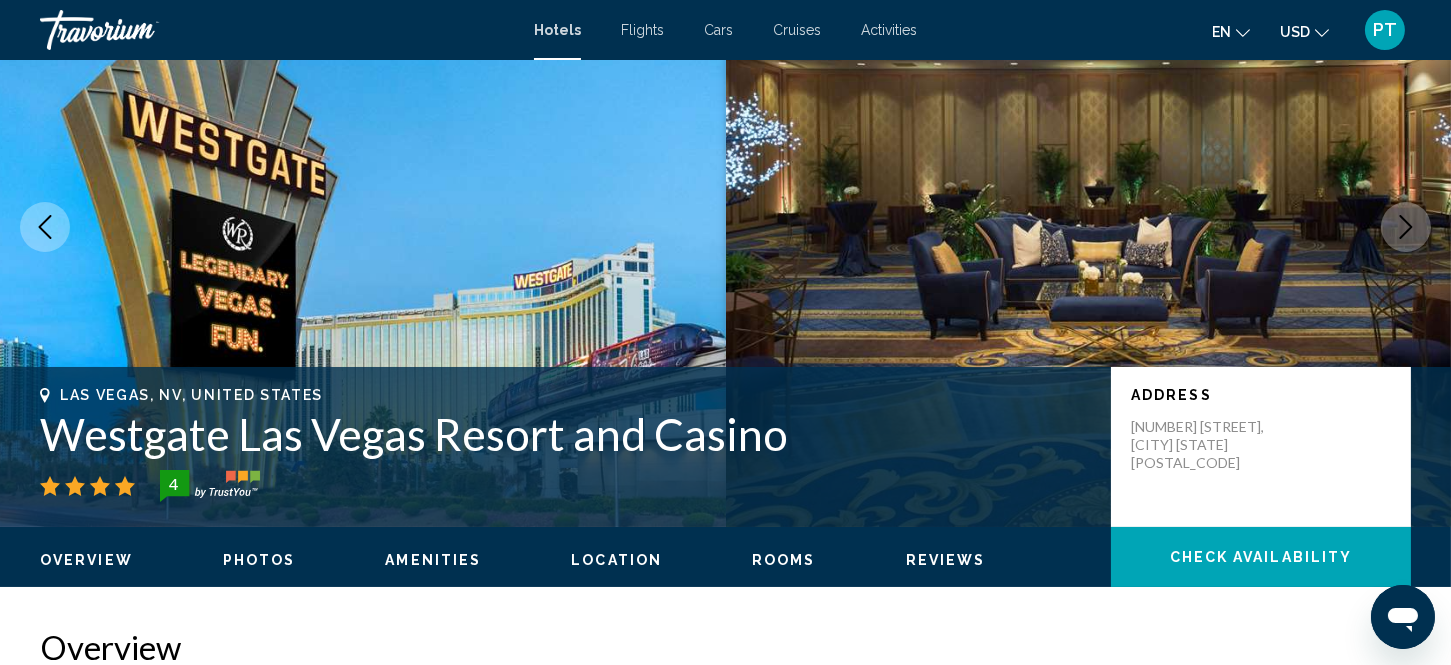 scroll, scrollTop: 26, scrollLeft: 0, axis: vertical 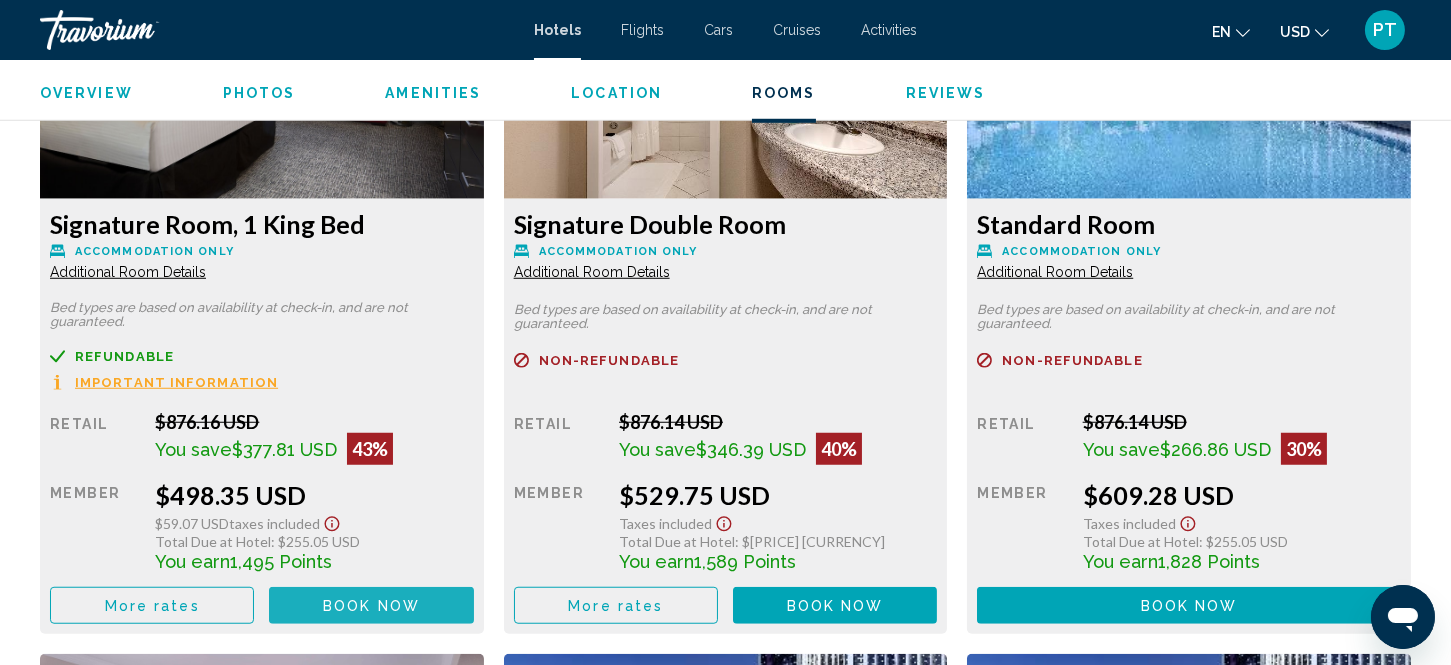 click on "Book now No longer available" at bounding box center (371, 605) 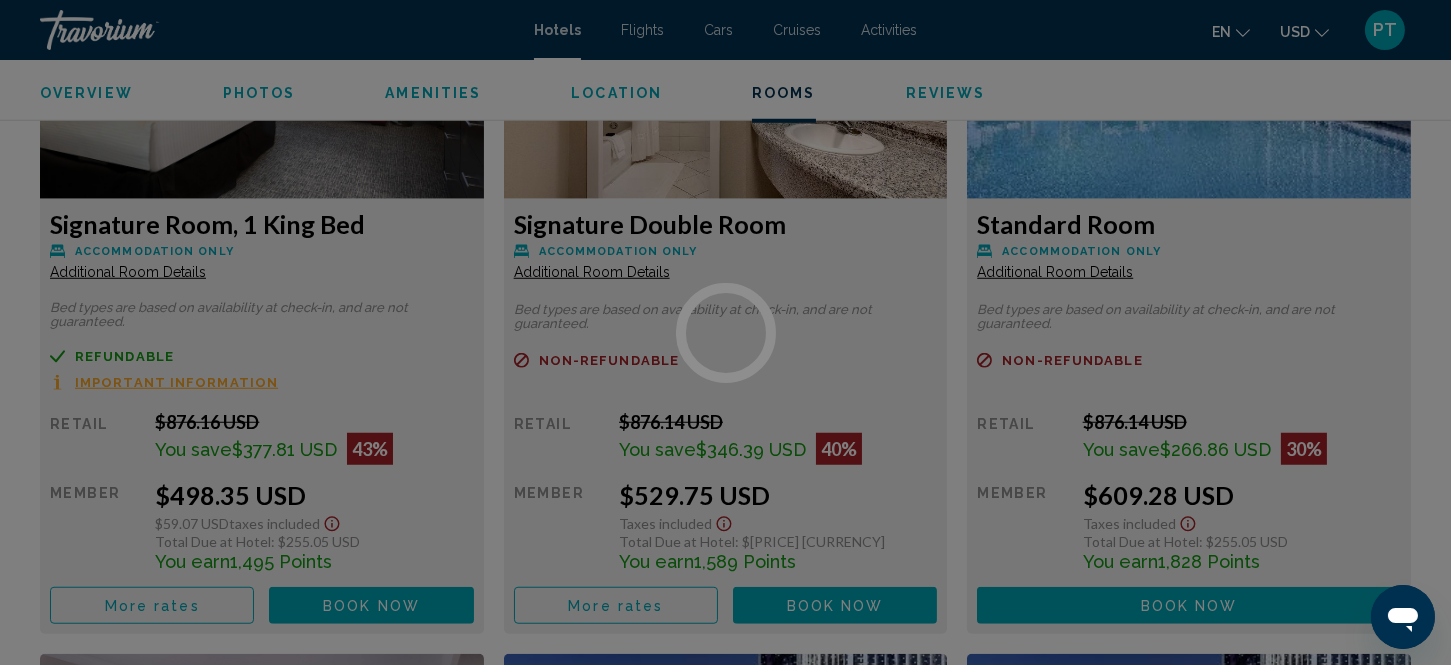 scroll, scrollTop: 0, scrollLeft: 0, axis: both 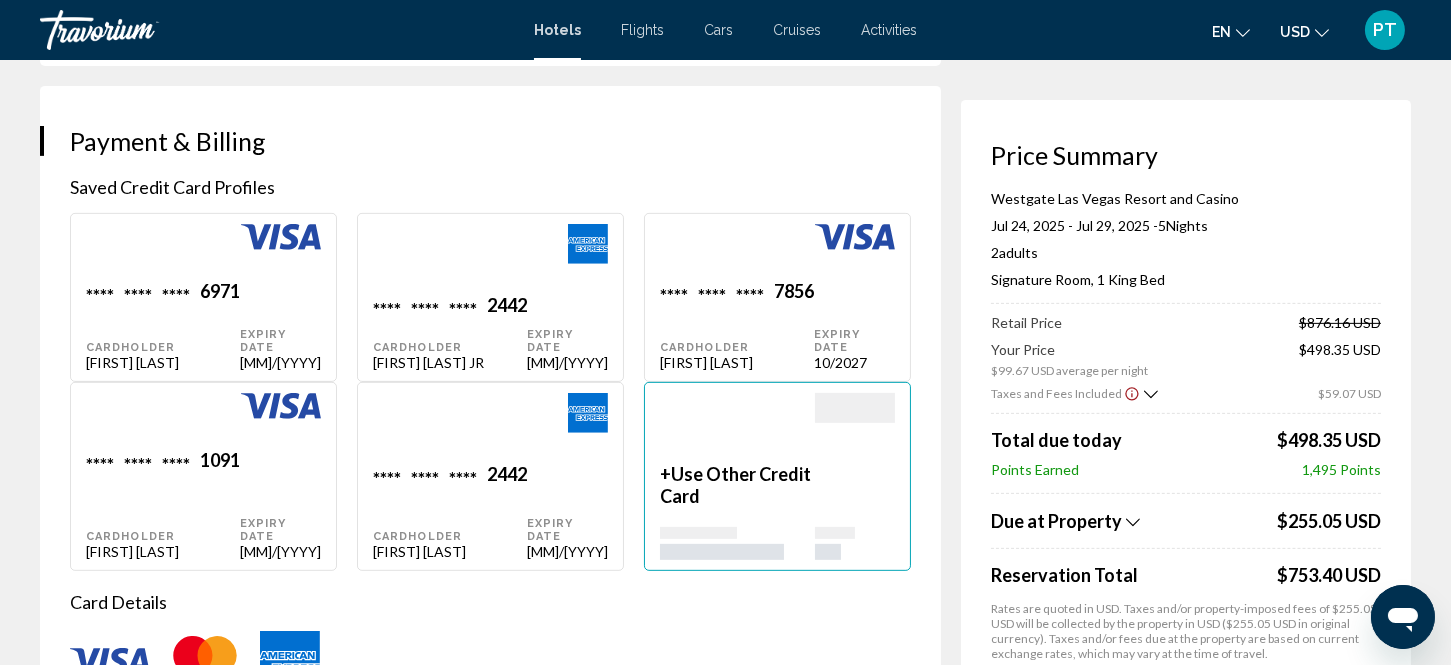 click at bounding box center (280, 252) 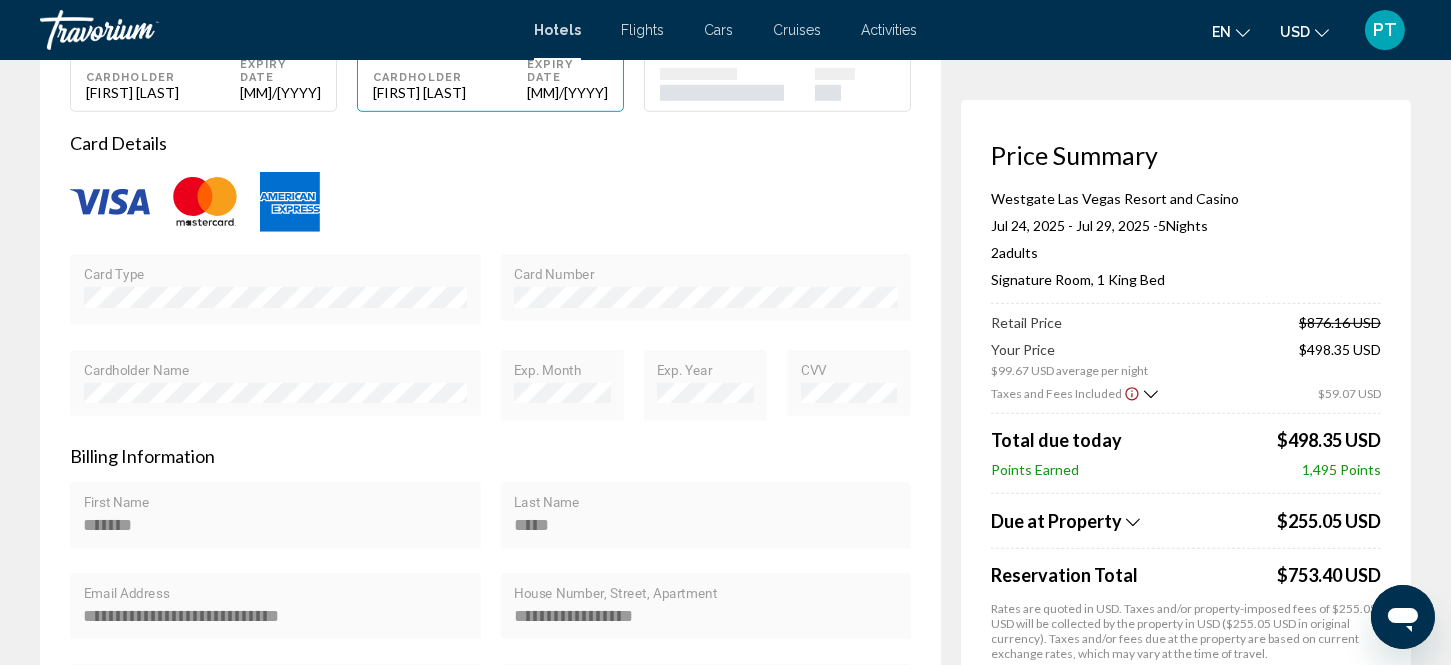 scroll, scrollTop: 2043, scrollLeft: 0, axis: vertical 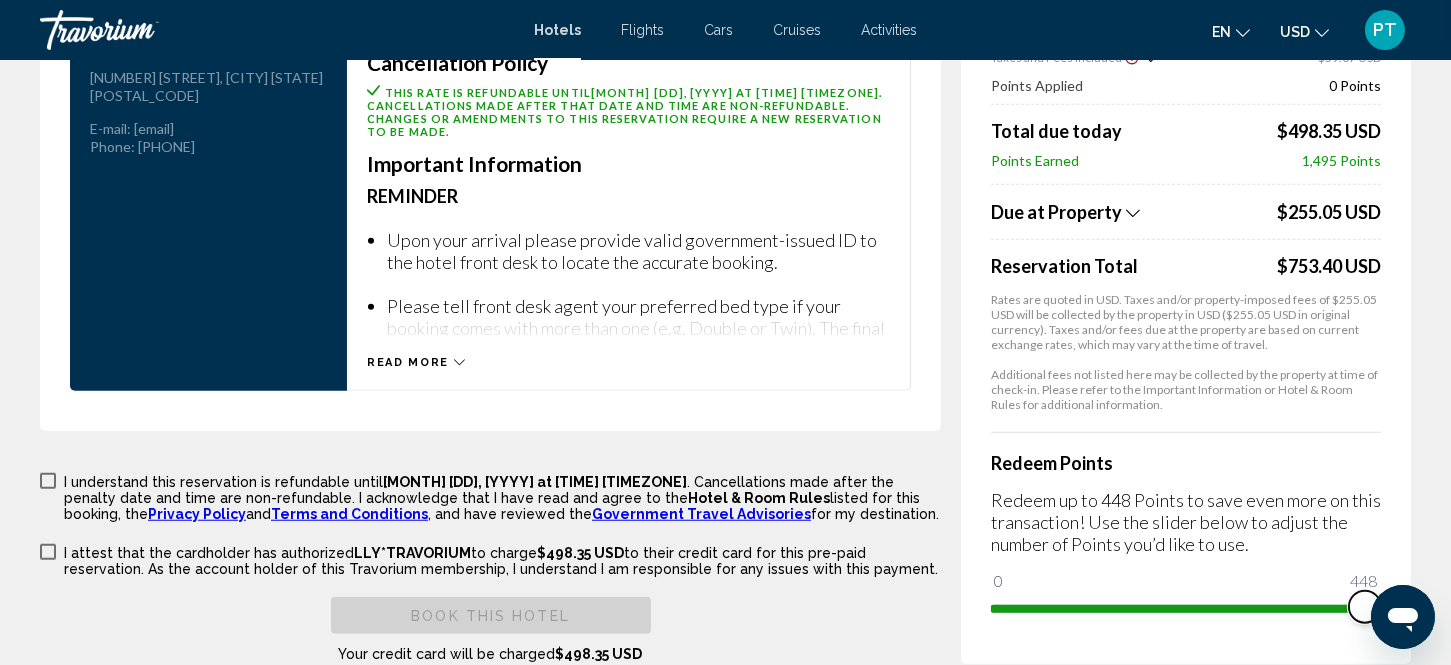 drag, startPoint x: 1006, startPoint y: 597, endPoint x: 1500, endPoint y: 605, distance: 494.06476 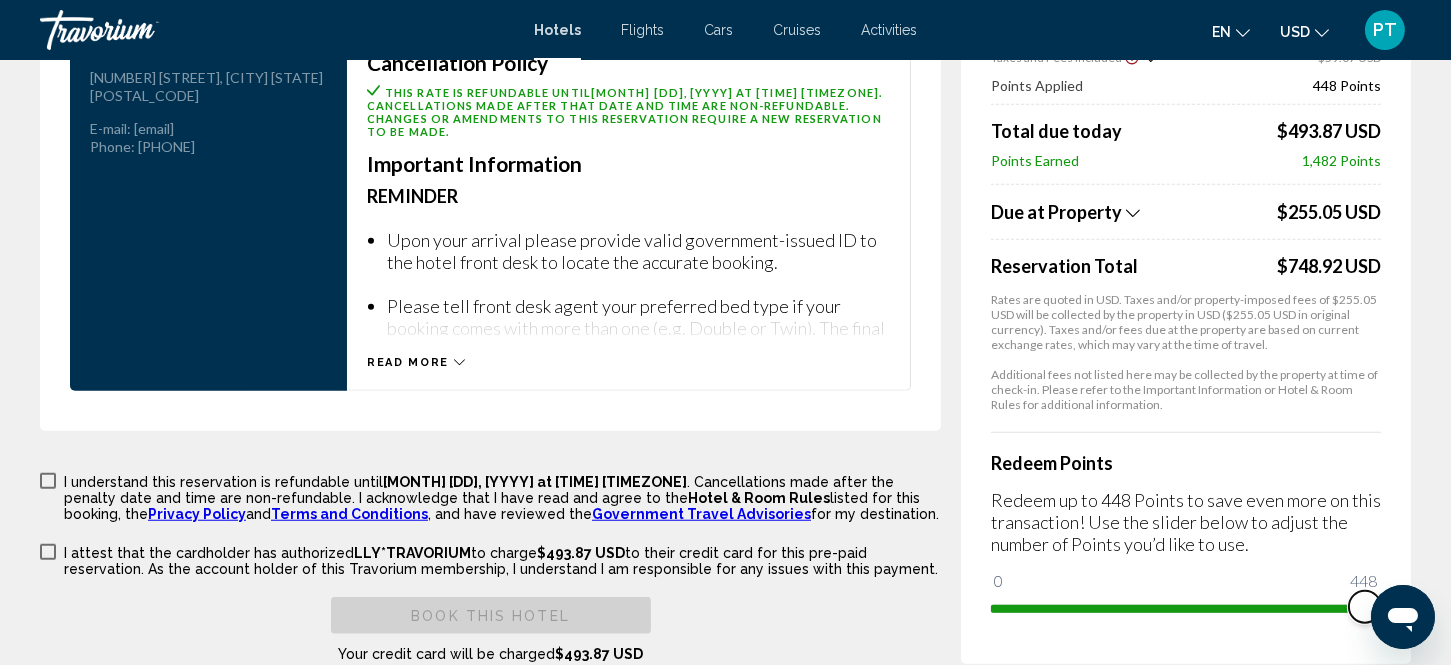 drag, startPoint x: 2736, startPoint y: 1174, endPoint x: 1397, endPoint y: 586, distance: 1462.4175 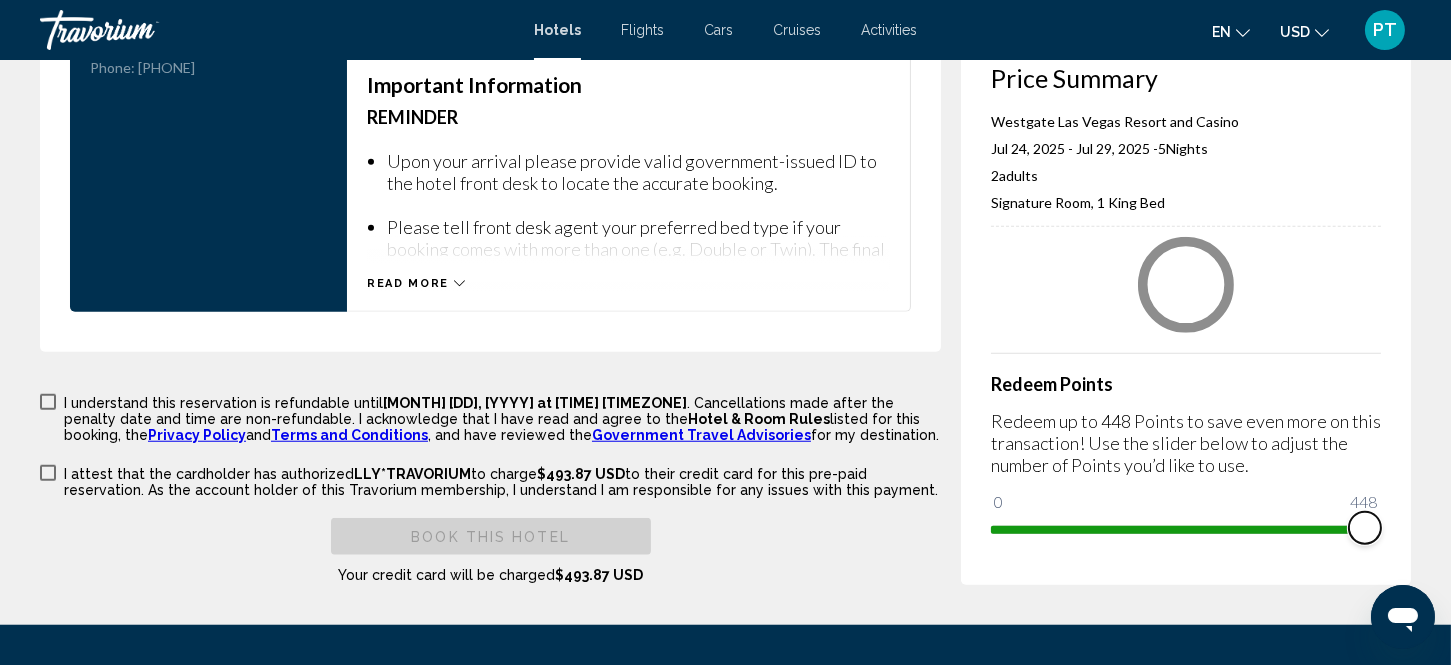 scroll, scrollTop: 3051, scrollLeft: 0, axis: vertical 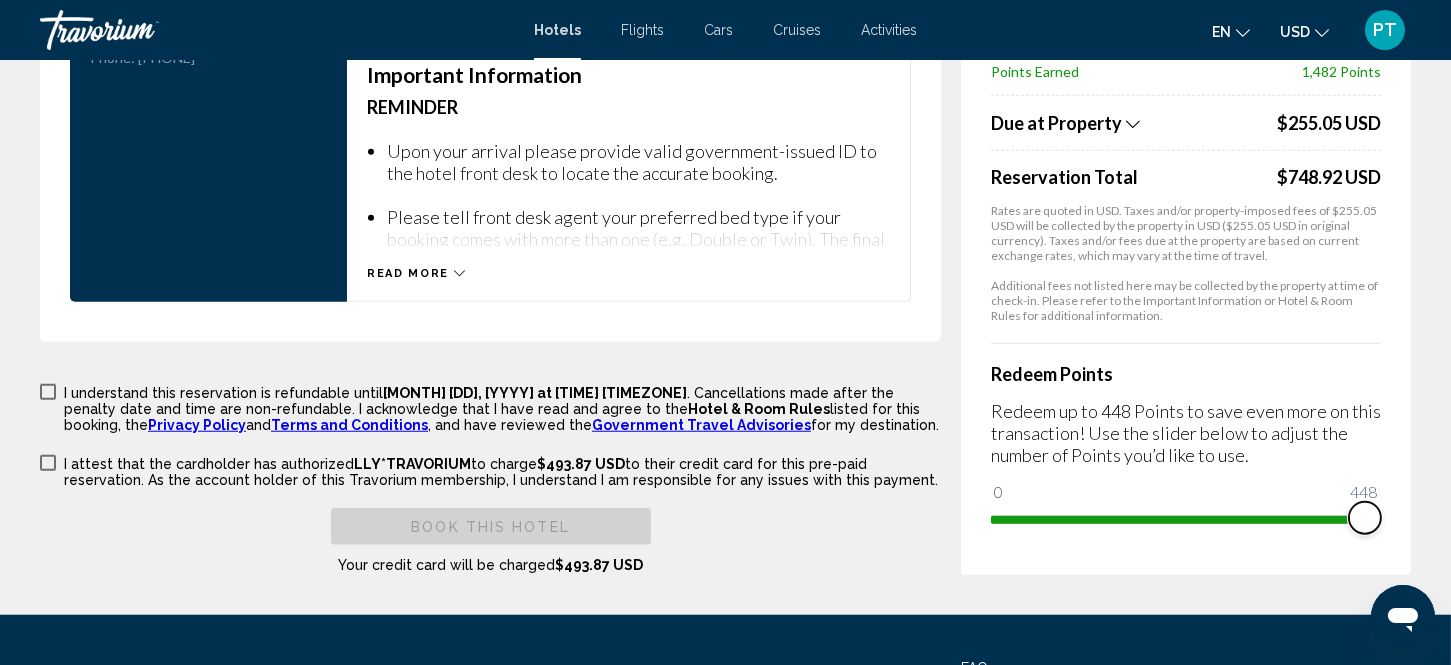 drag, startPoint x: 1363, startPoint y: 498, endPoint x: 1402, endPoint y: 494, distance: 39.20459 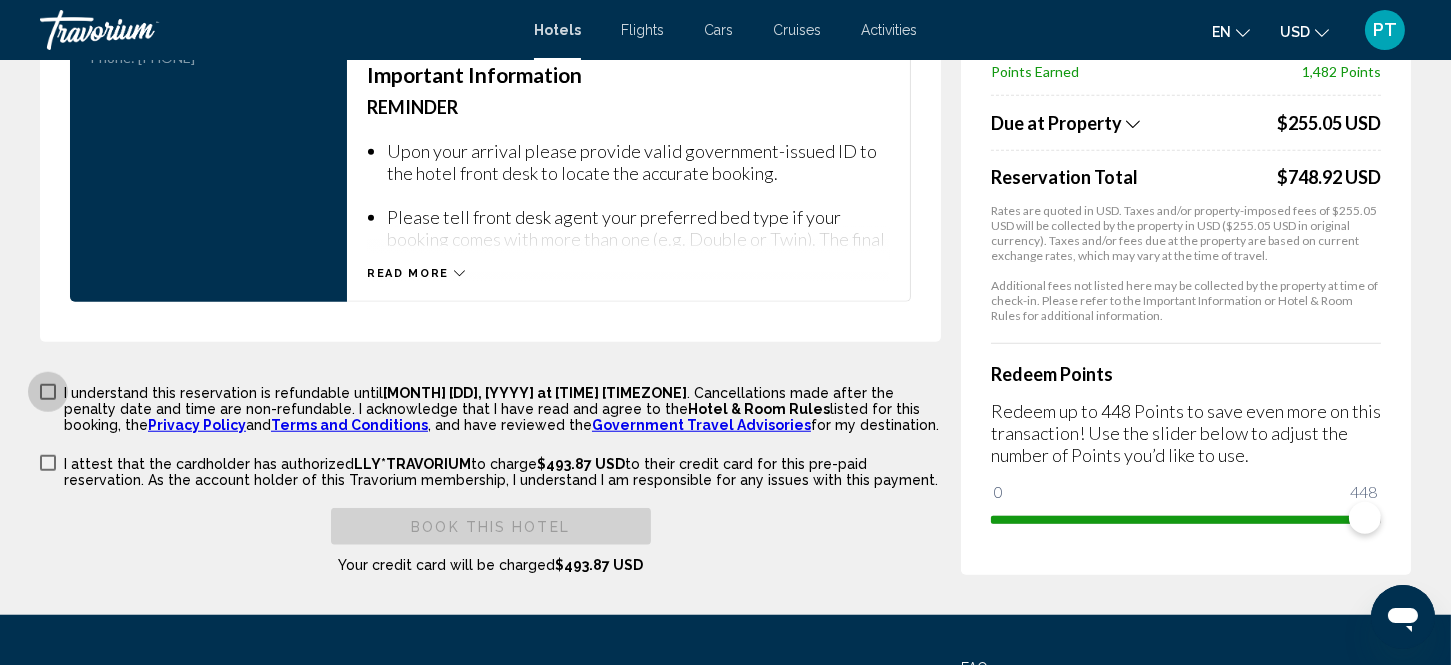 click at bounding box center (48, 392) 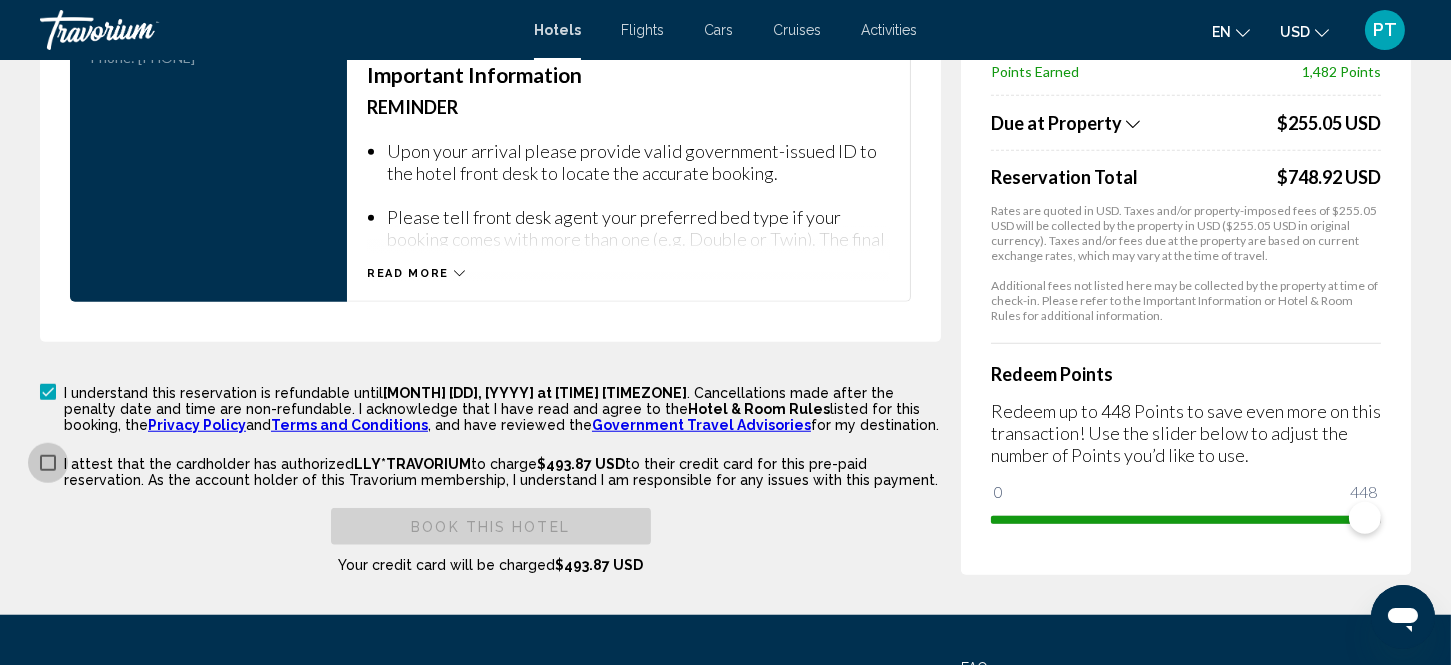 click at bounding box center [48, 463] 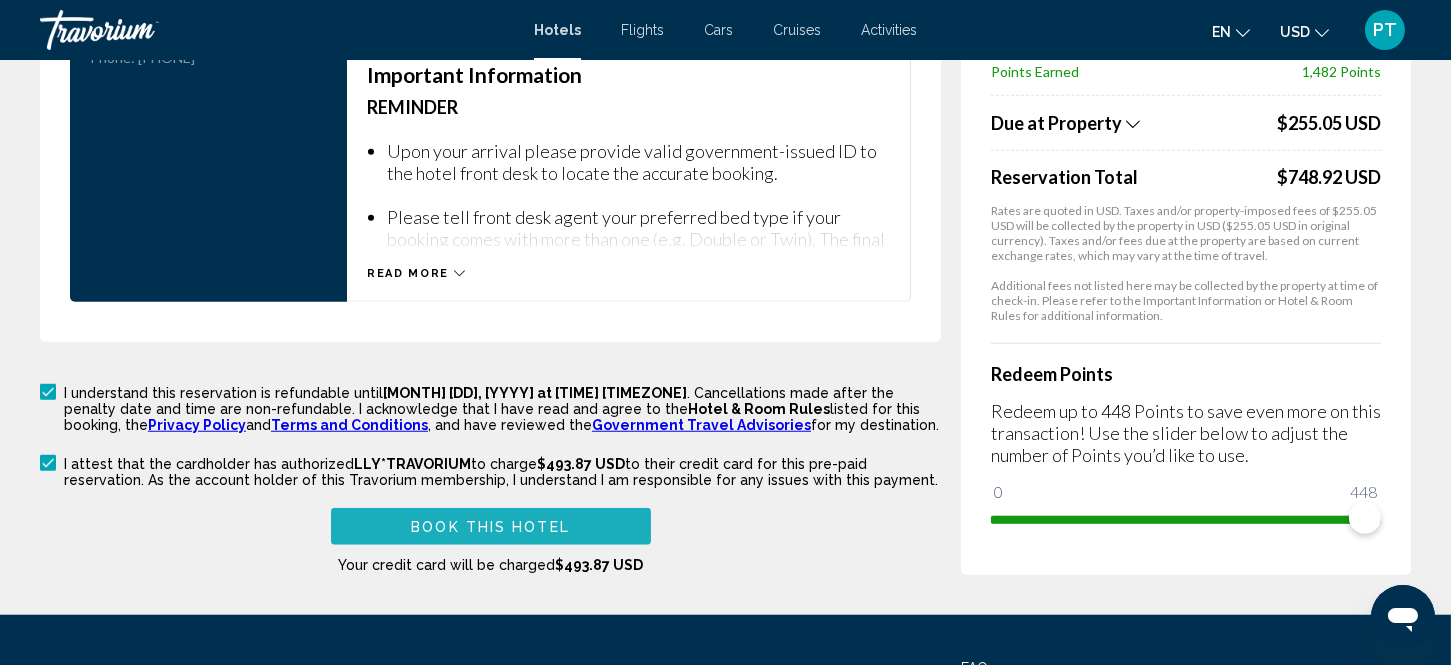 click on "Book this hotel" at bounding box center (490, 527) 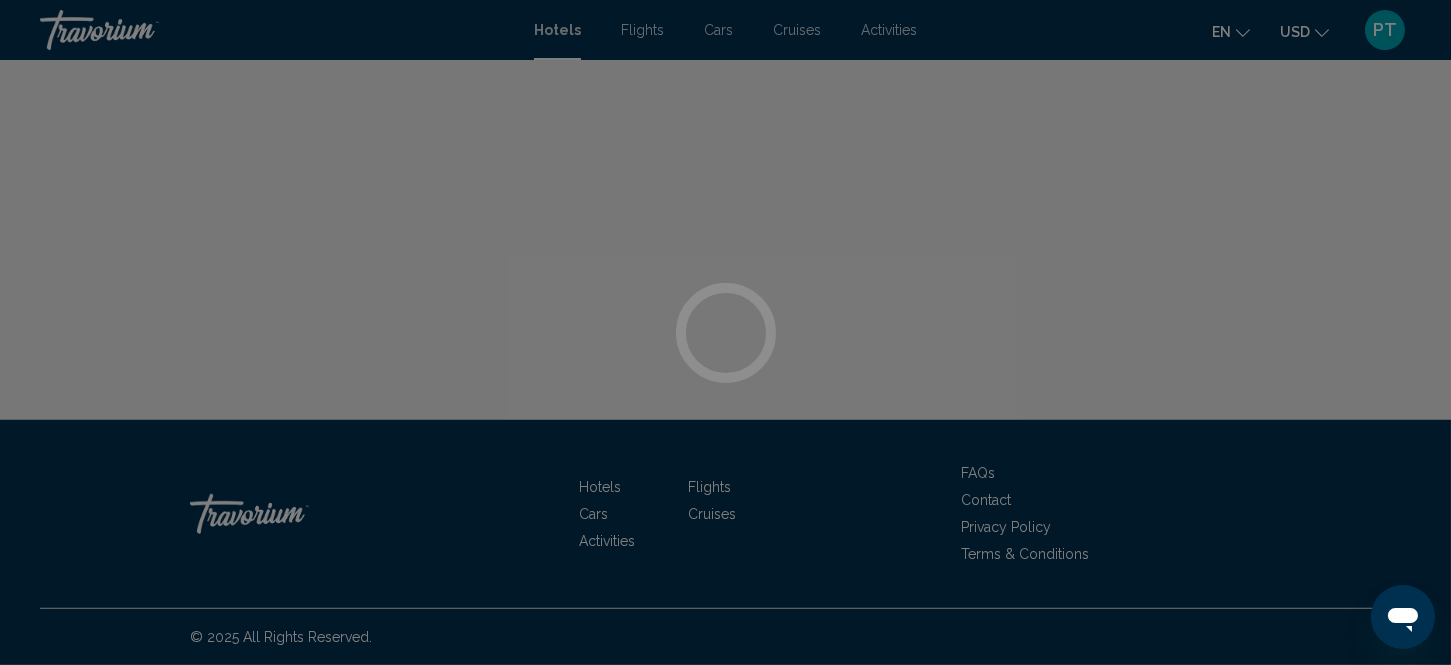scroll, scrollTop: 0, scrollLeft: 0, axis: both 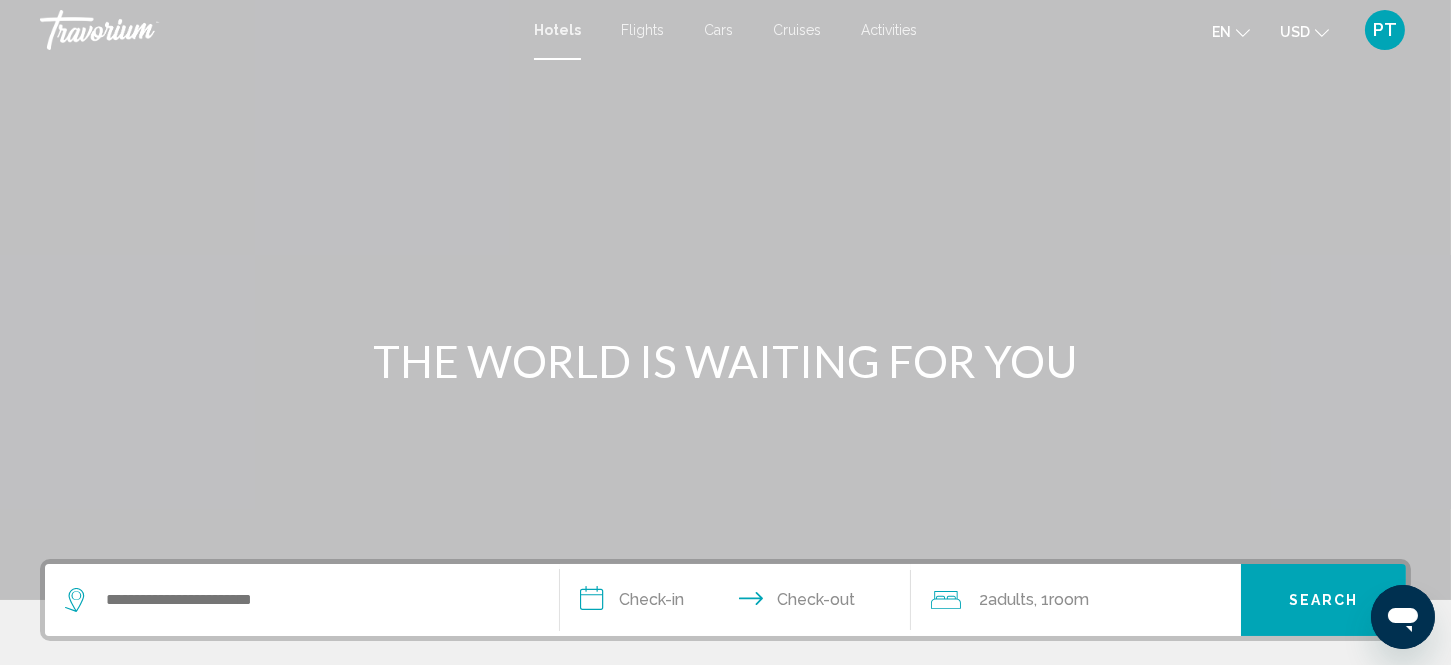 click on "Flights" at bounding box center (642, 30) 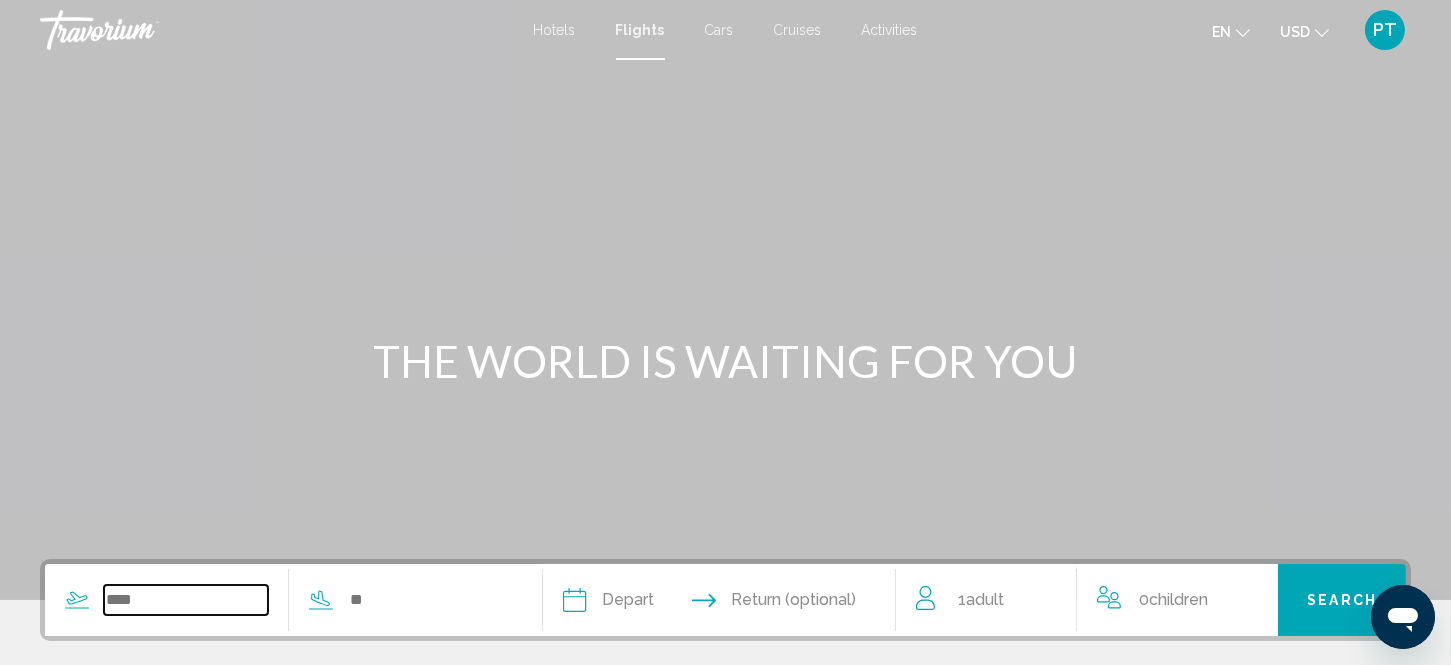 click at bounding box center (186, 600) 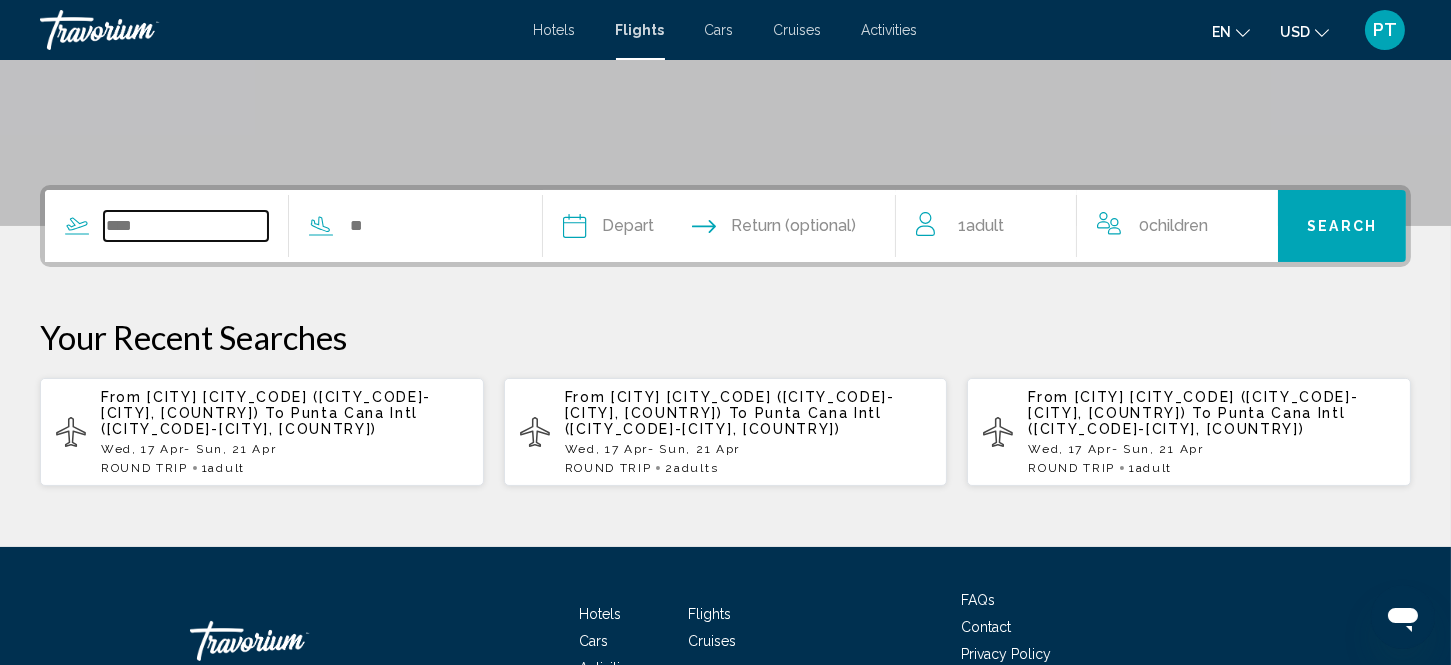 scroll, scrollTop: 483, scrollLeft: 0, axis: vertical 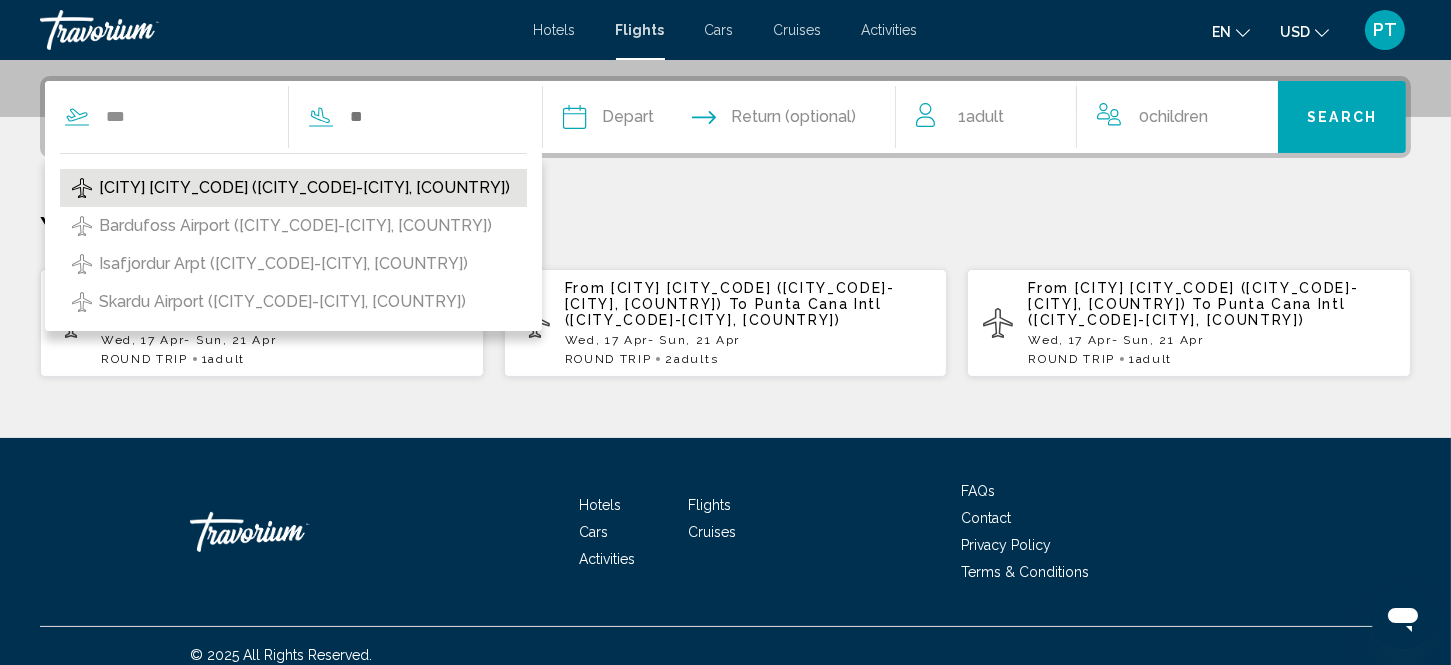 click on "[CITY] [CITY_CODE] ([CITY_CODE]-[CITY], [COUNTRY])" at bounding box center [304, 188] 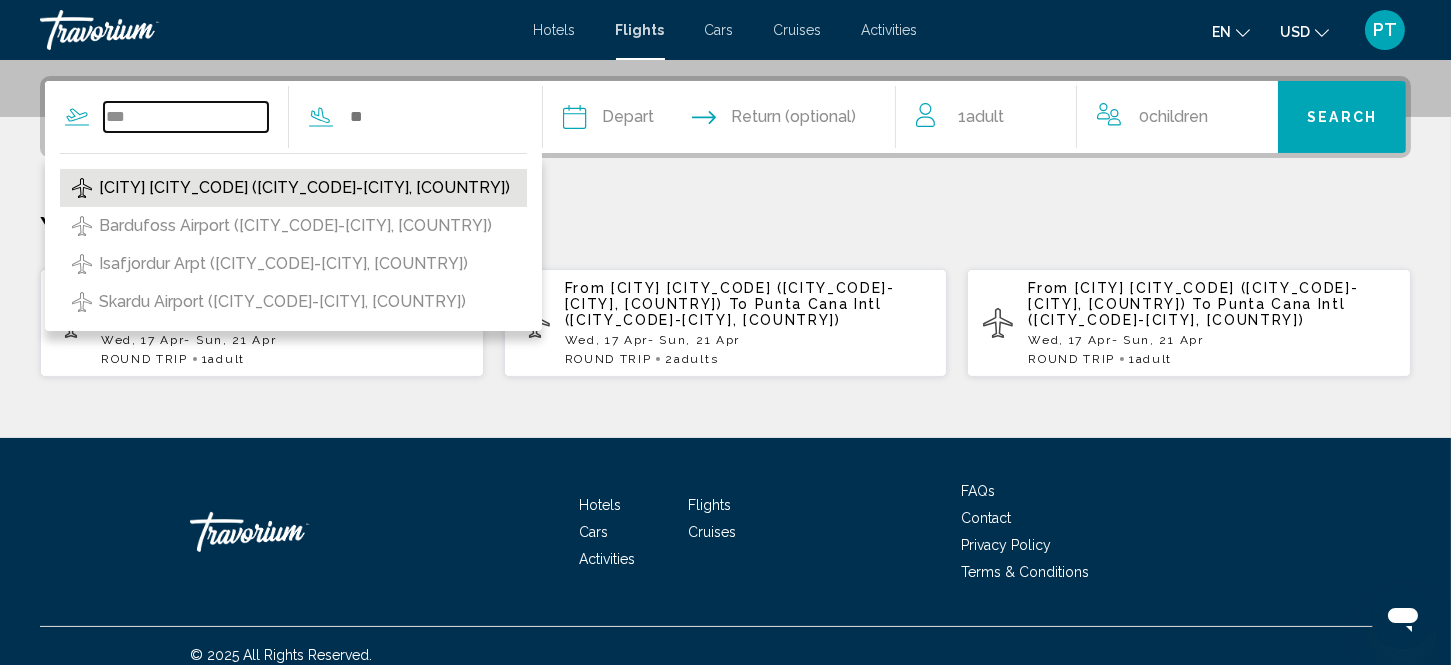 type on "**********" 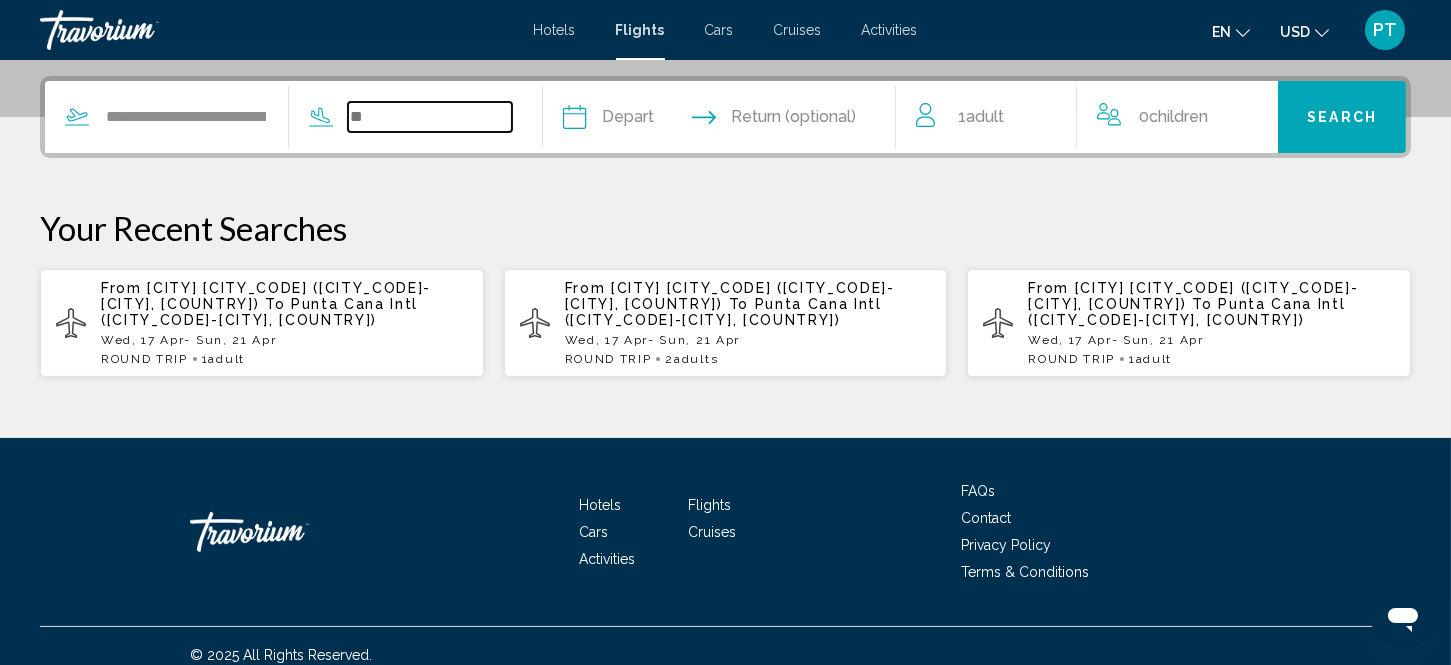 click at bounding box center (430, 117) 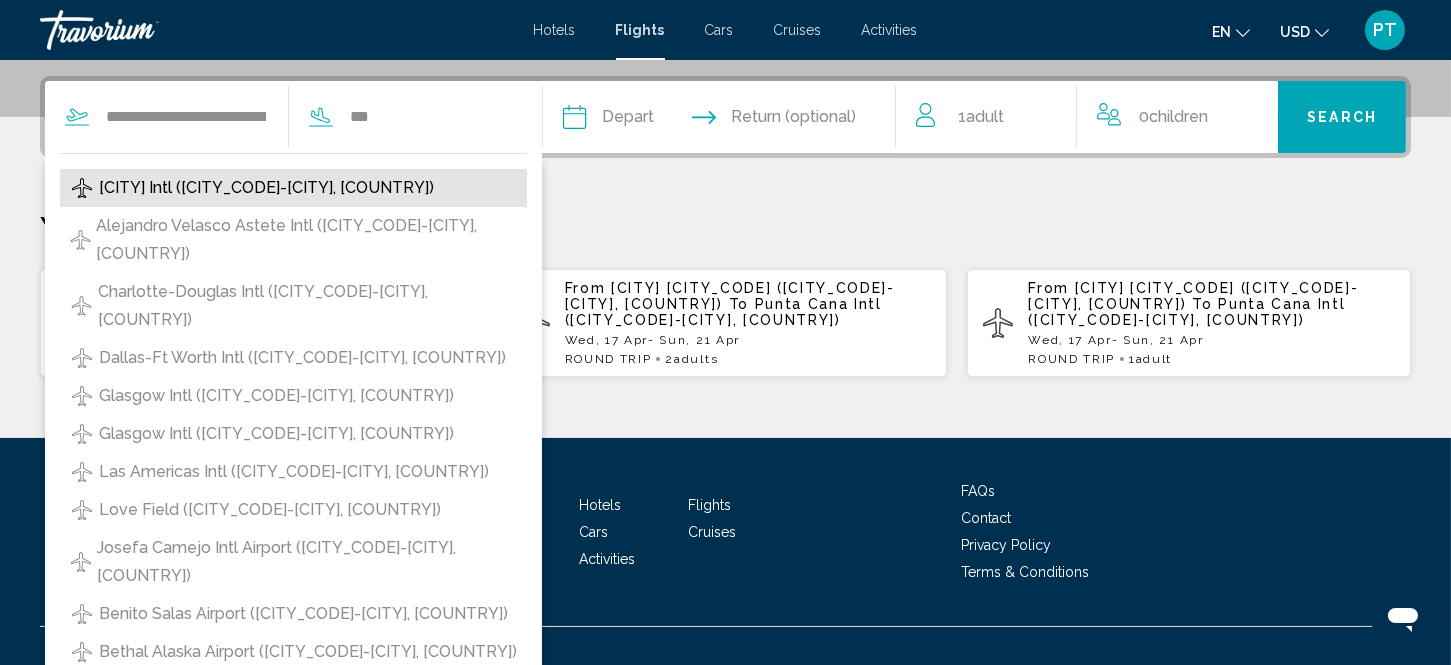 click on "[CITY] Intl ([CITY_CODE]-[CITY], [COUNTRY])" at bounding box center (266, 188) 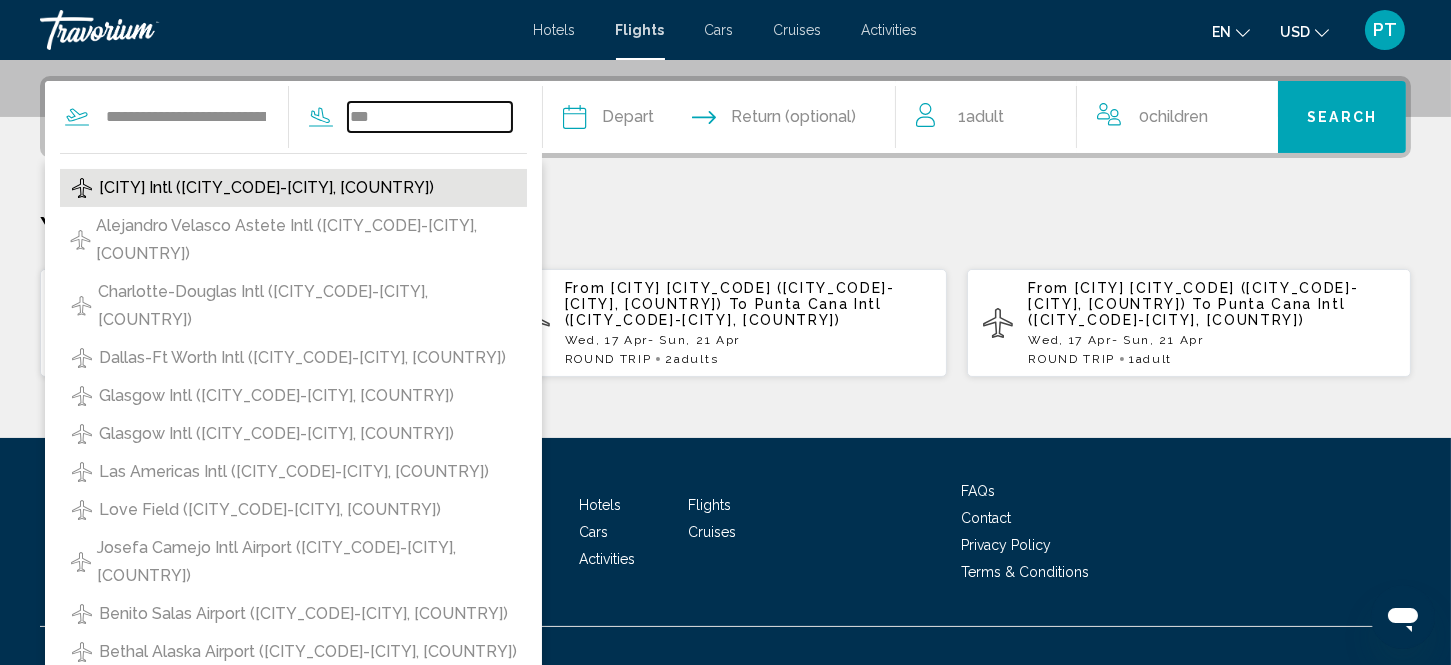 type on "**********" 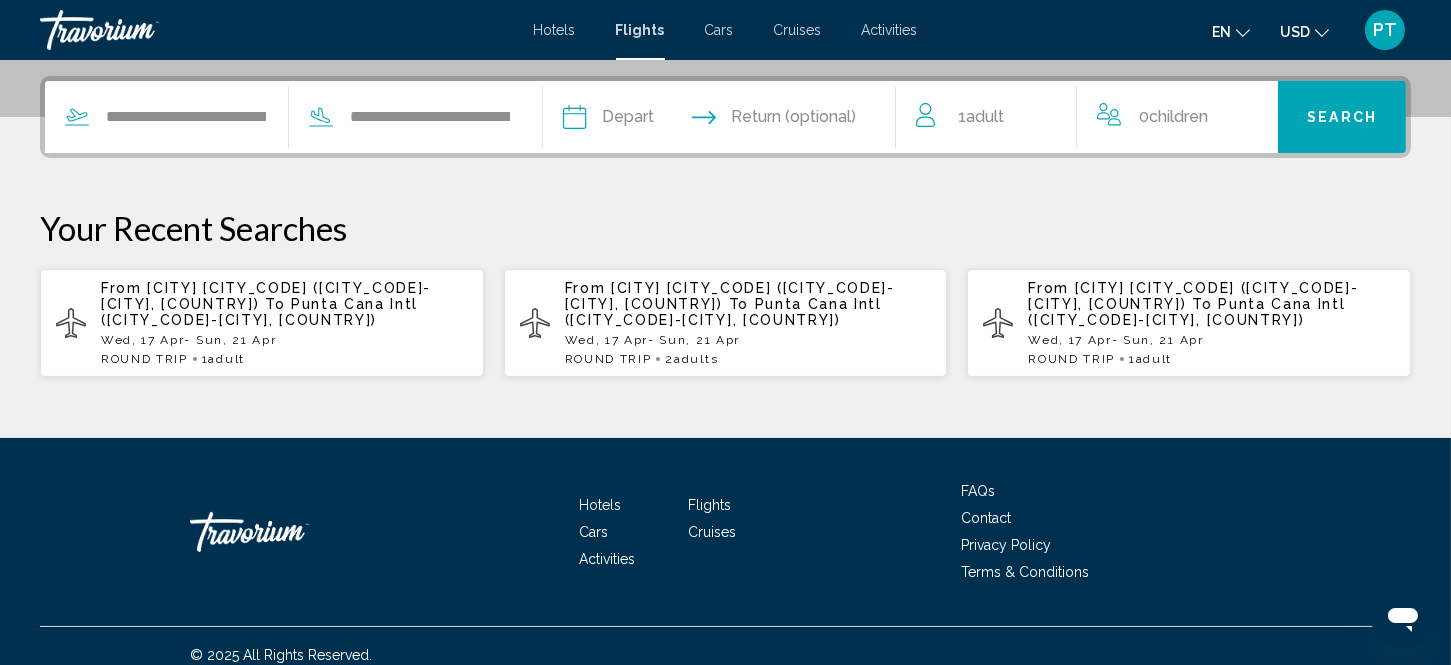 click at bounding box center (645, 120) 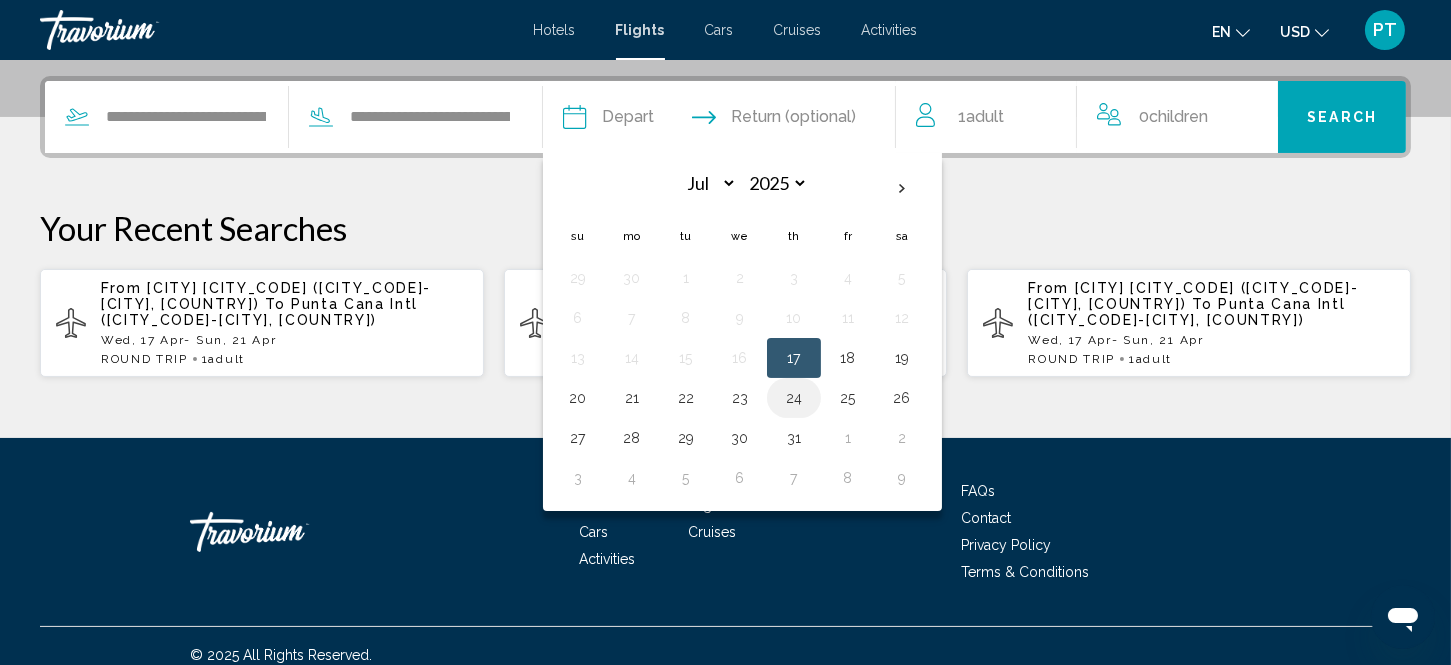 click on "24" at bounding box center (794, 398) 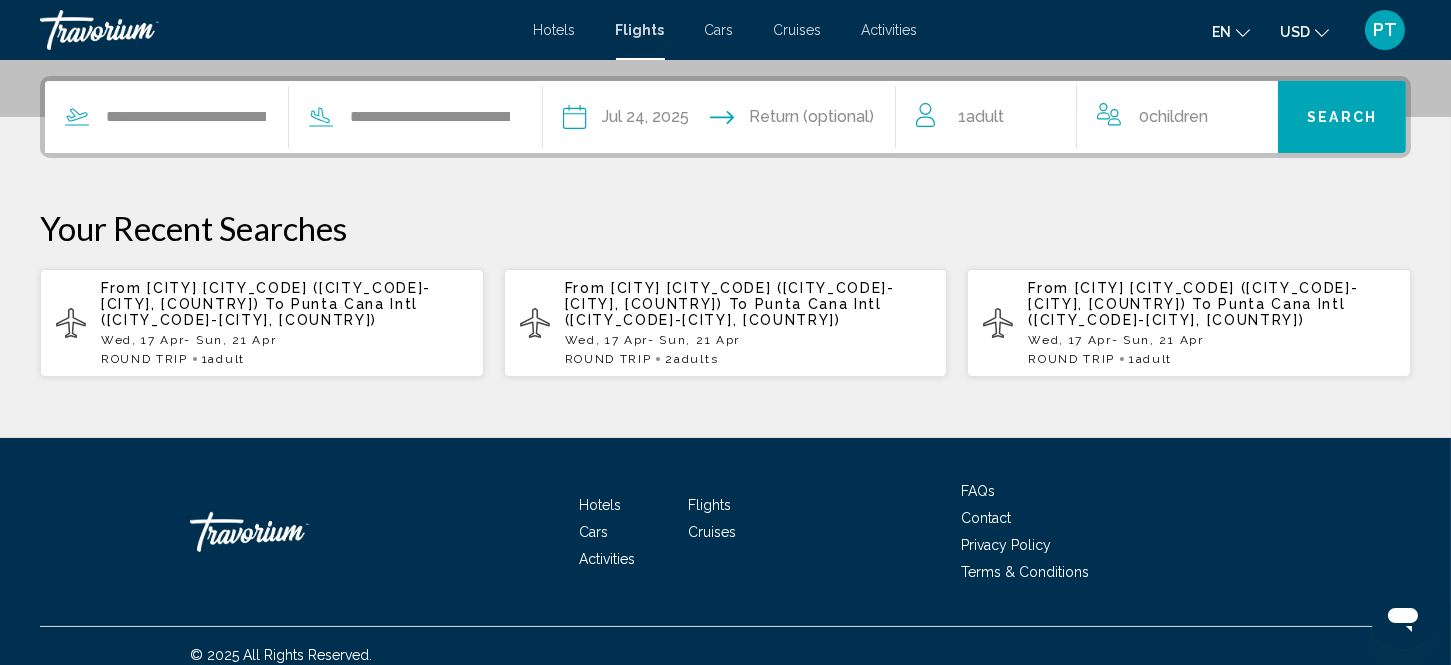 click at bounding box center (816, 120) 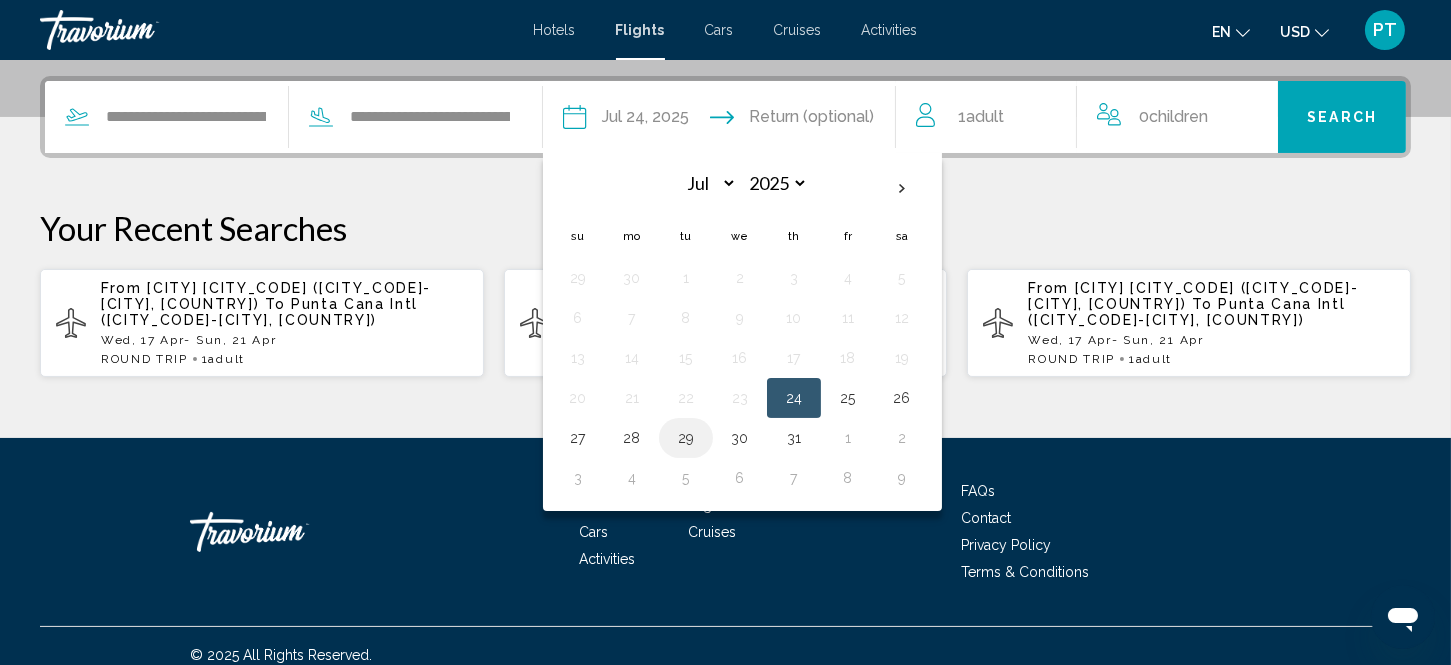 click on "29" at bounding box center [686, 438] 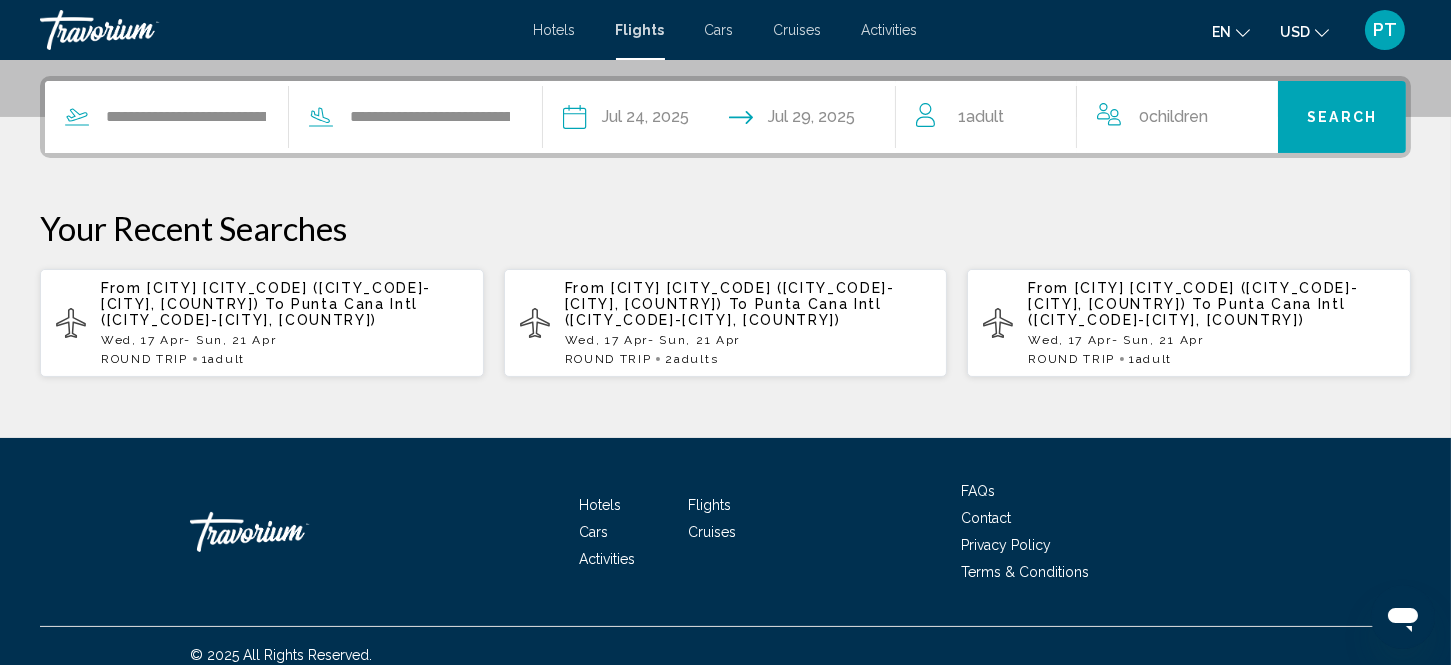 click on "1  Adult Adults" at bounding box center [996, 117] 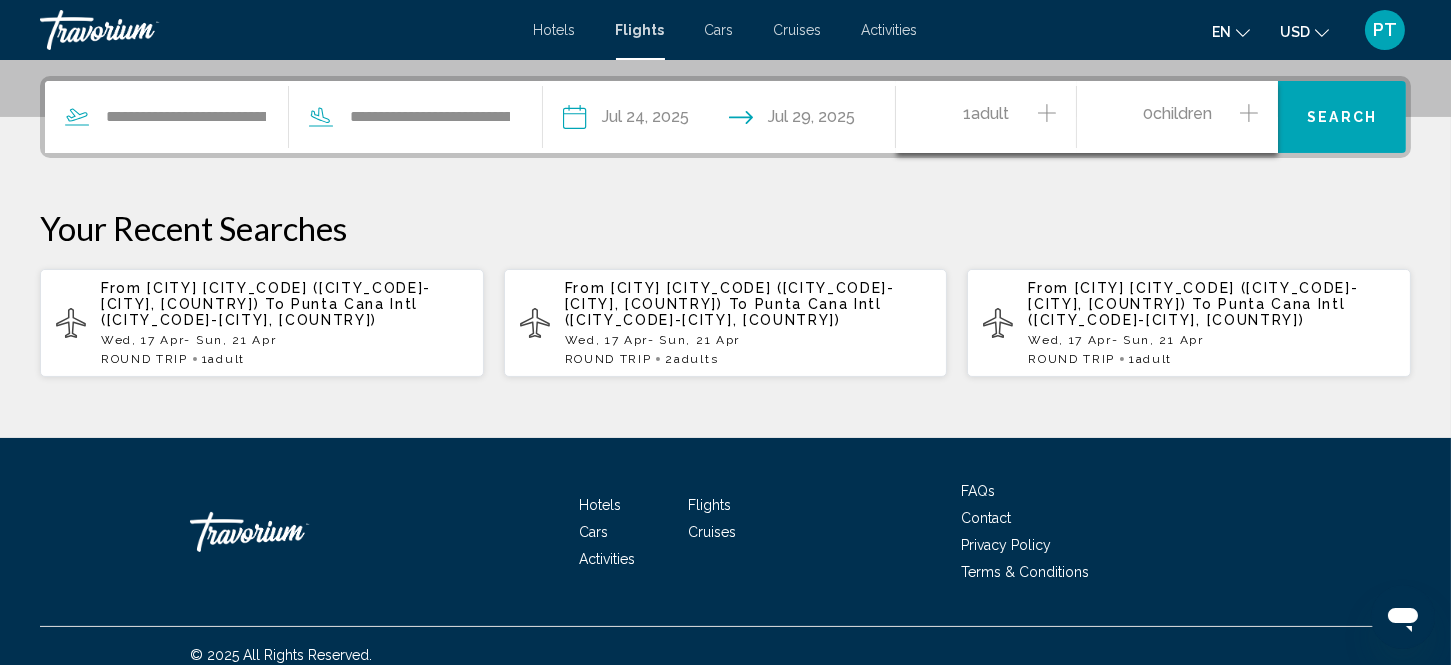 click 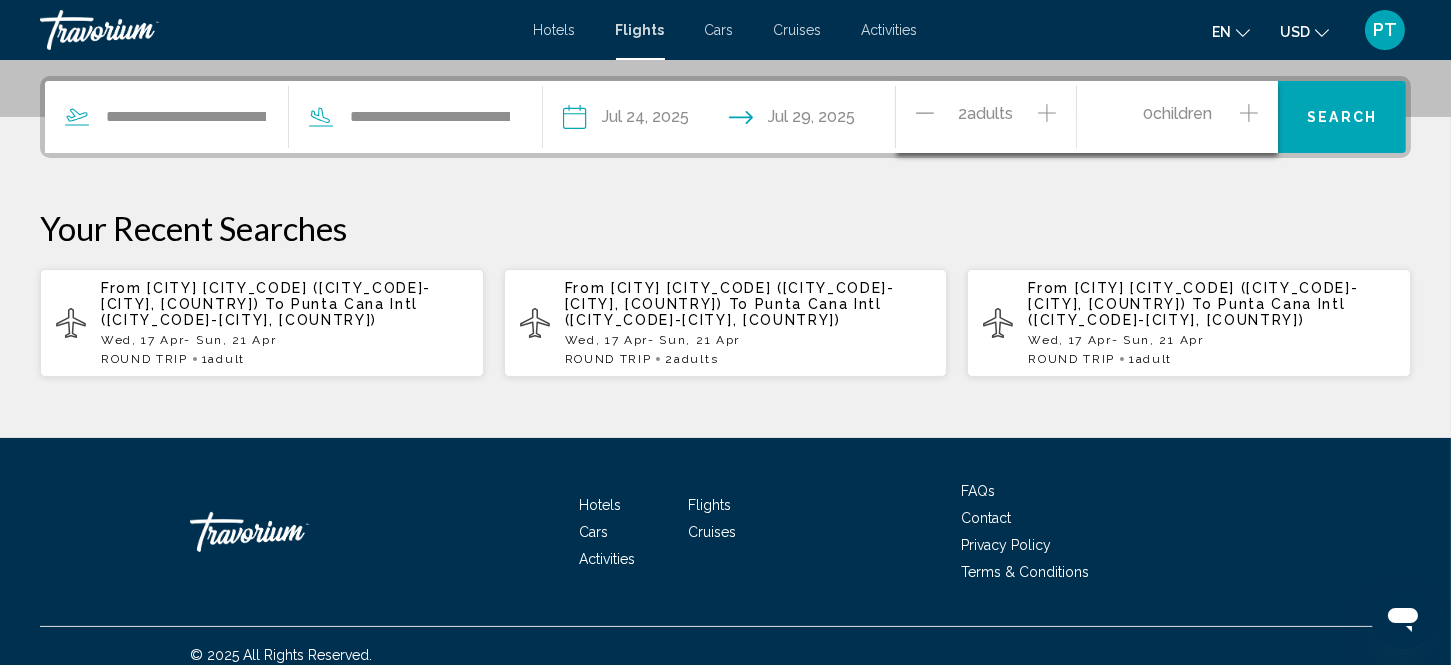click on "Search" at bounding box center (1342, 117) 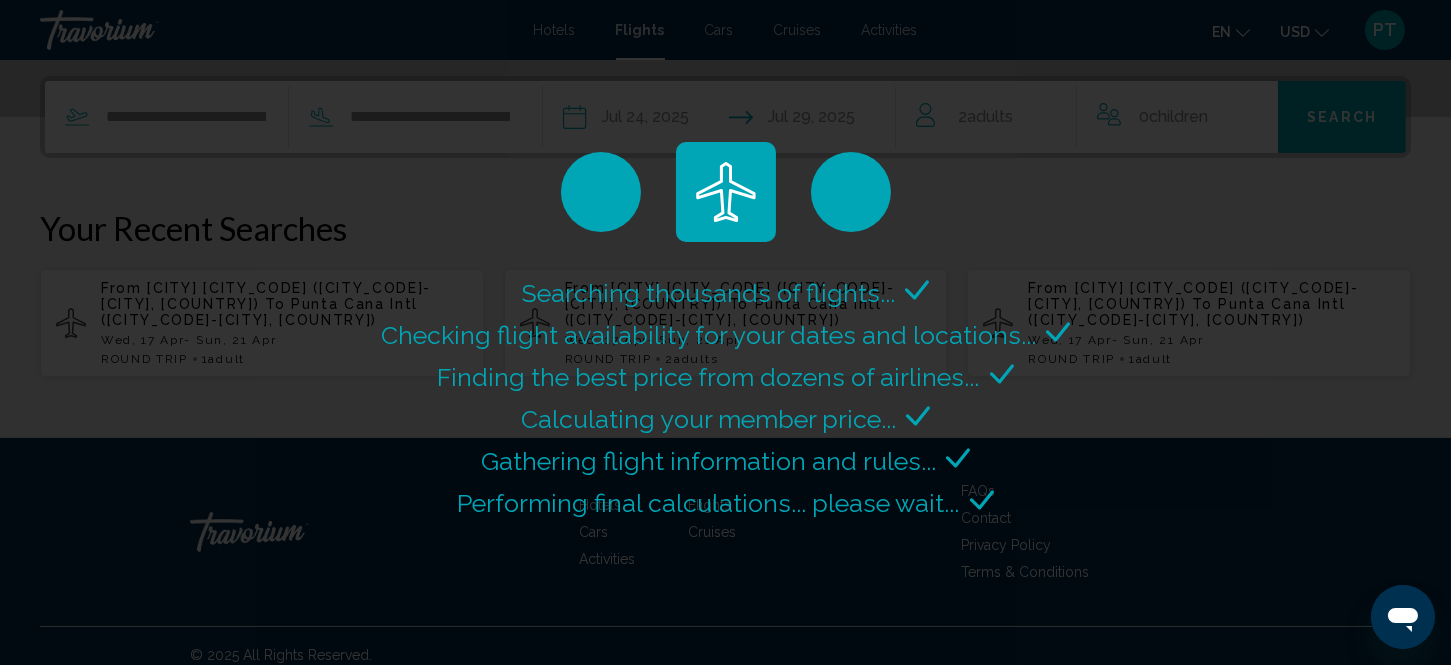 scroll, scrollTop: 0, scrollLeft: 0, axis: both 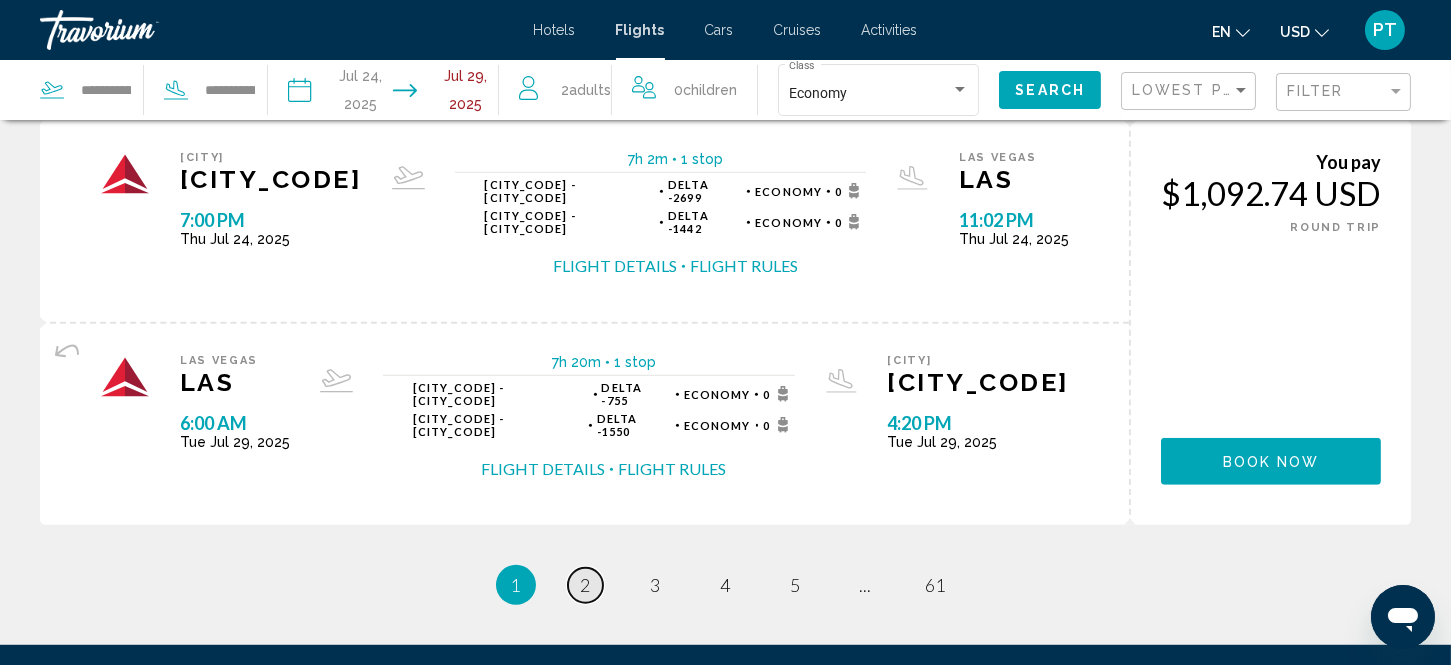 click on "2" at bounding box center (586, 585) 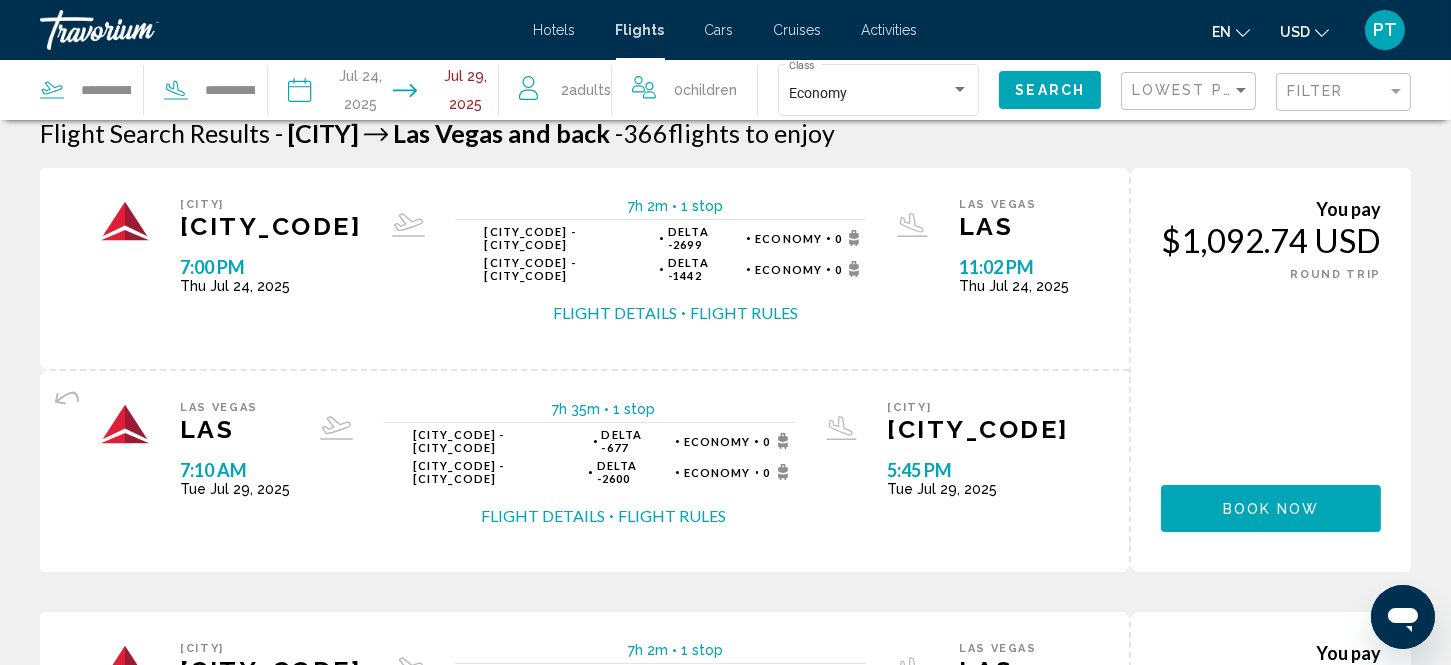 scroll, scrollTop: 0, scrollLeft: 0, axis: both 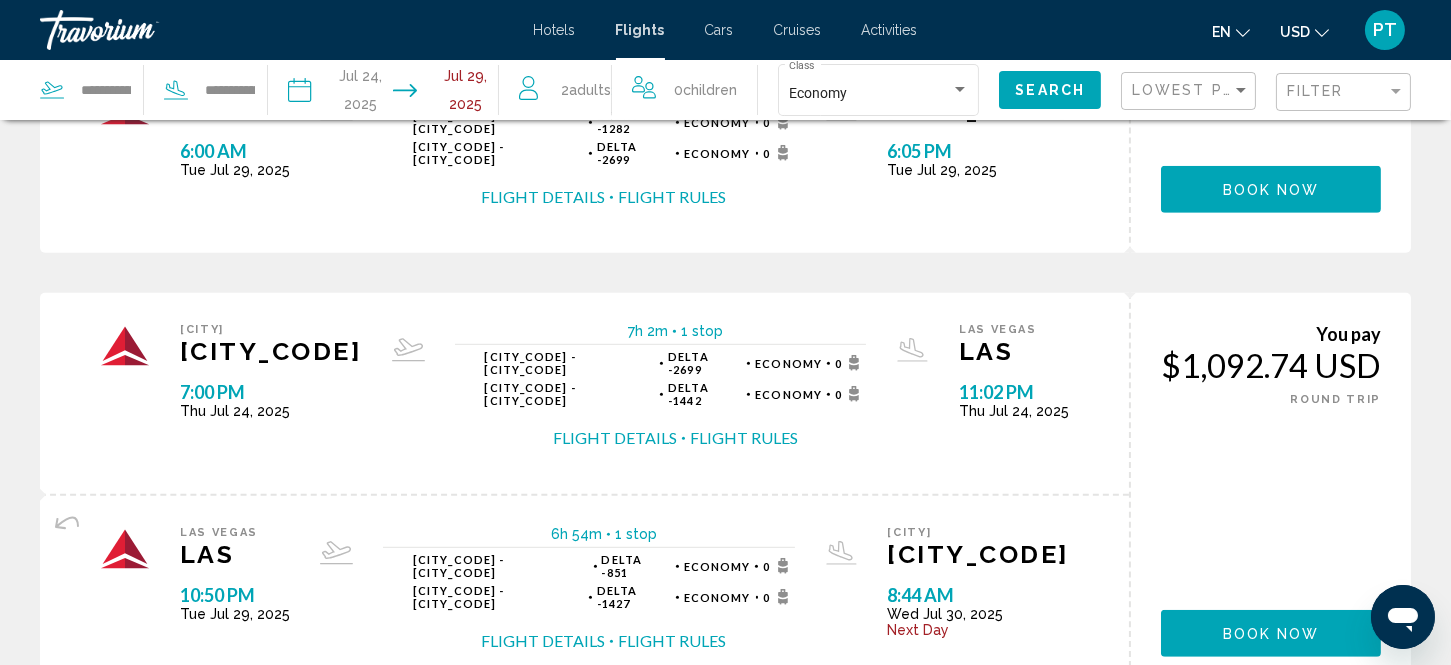 click on "page  1" at bounding box center (515, 757) 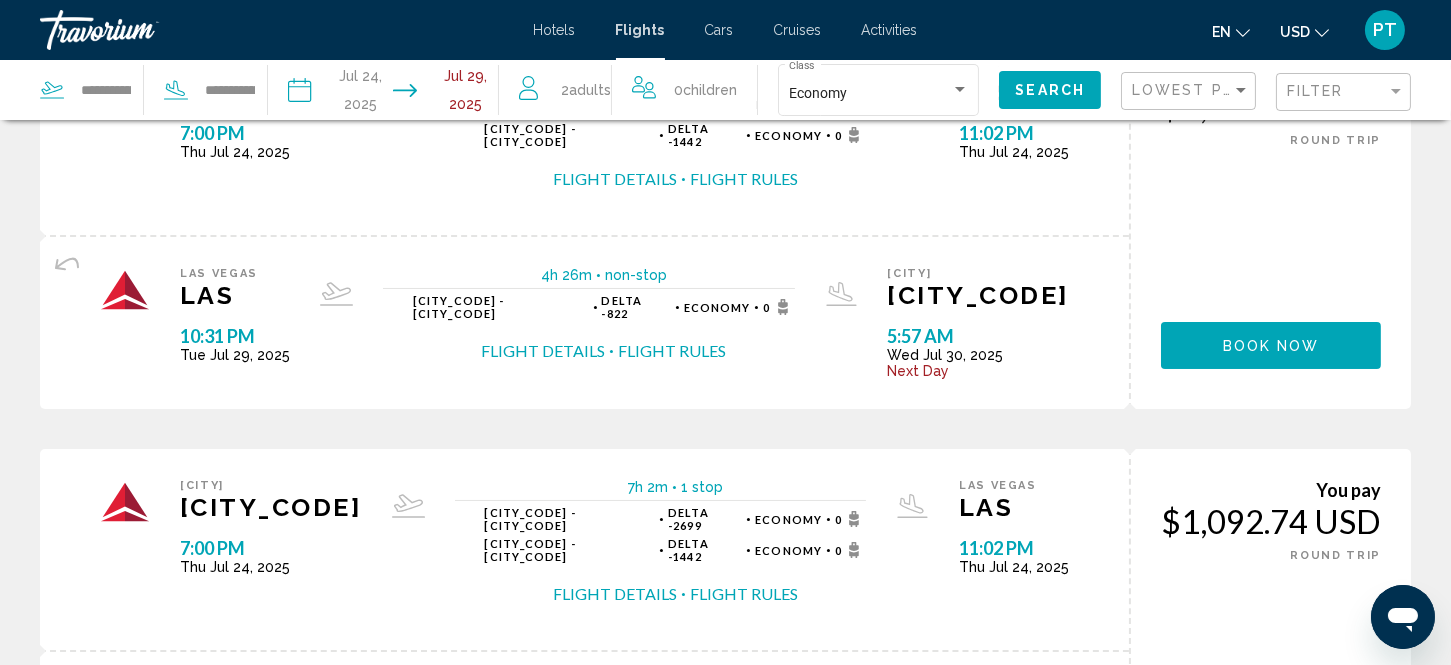 scroll, scrollTop: 0, scrollLeft: 0, axis: both 